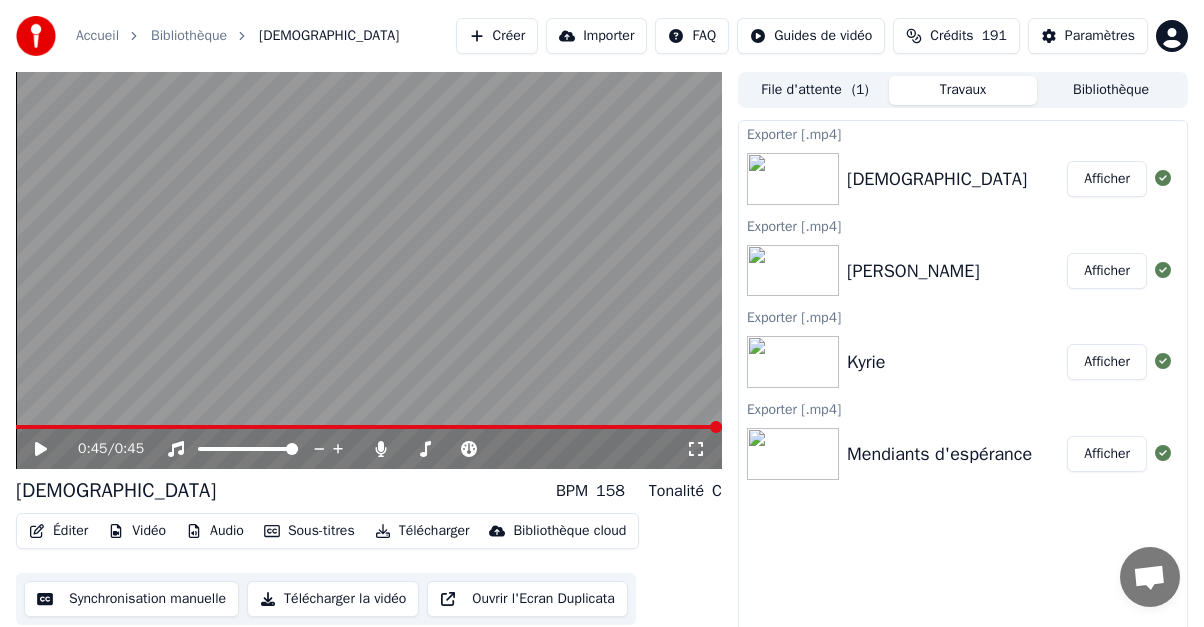 scroll, scrollTop: 26, scrollLeft: 0, axis: vertical 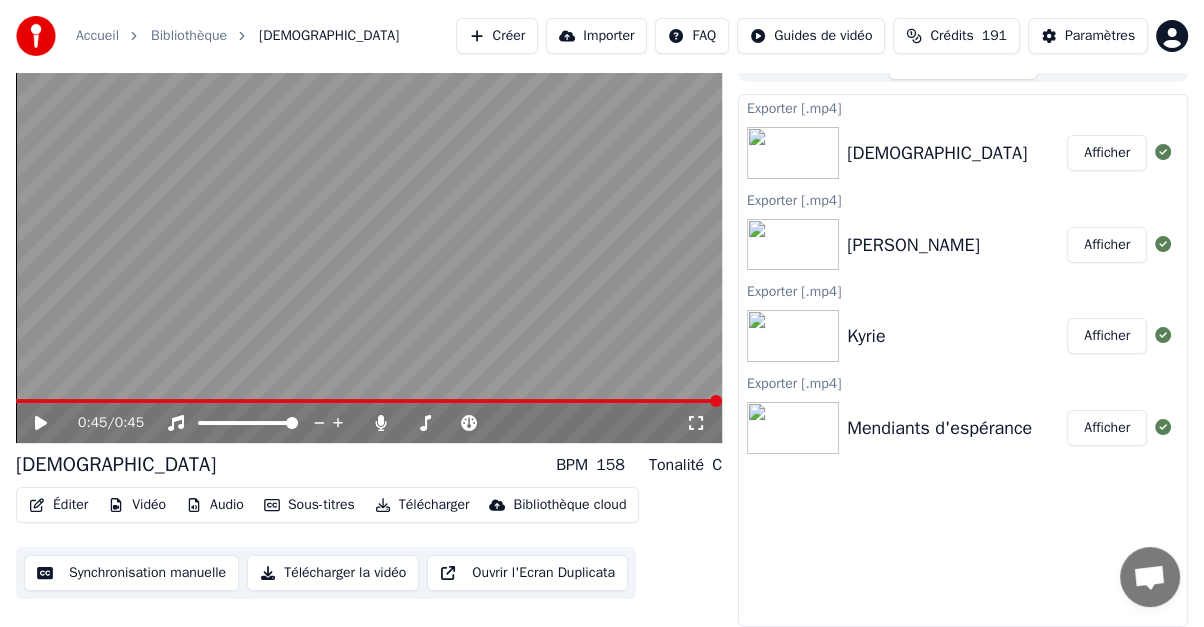 click 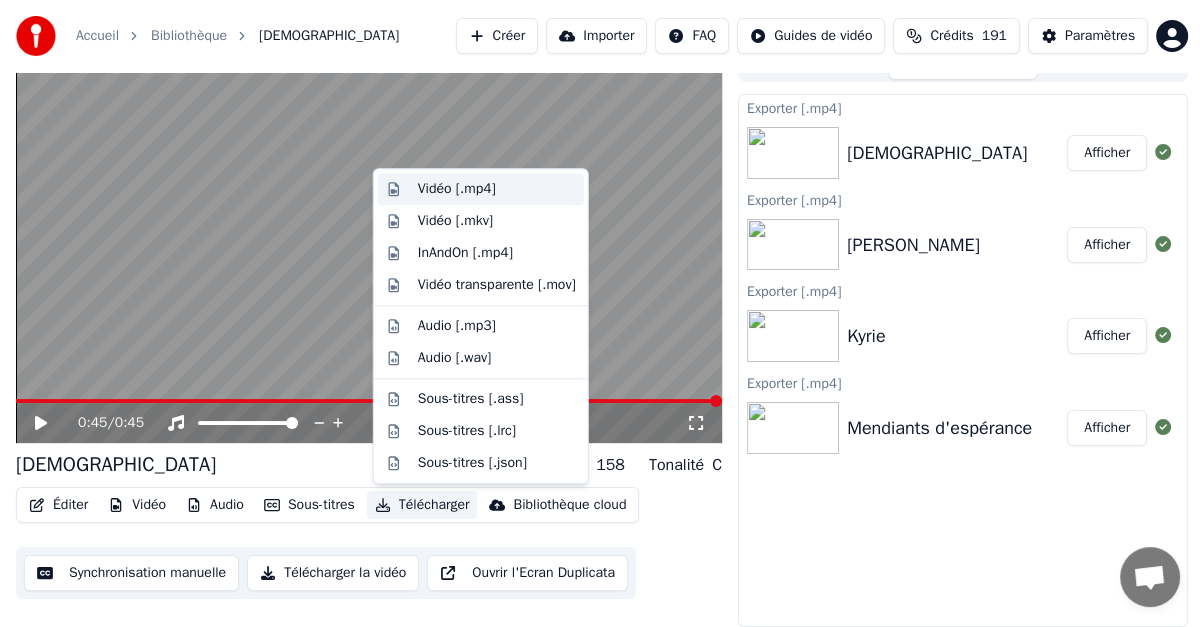 click on "Vidéo [.mp4]" at bounding box center (457, 189) 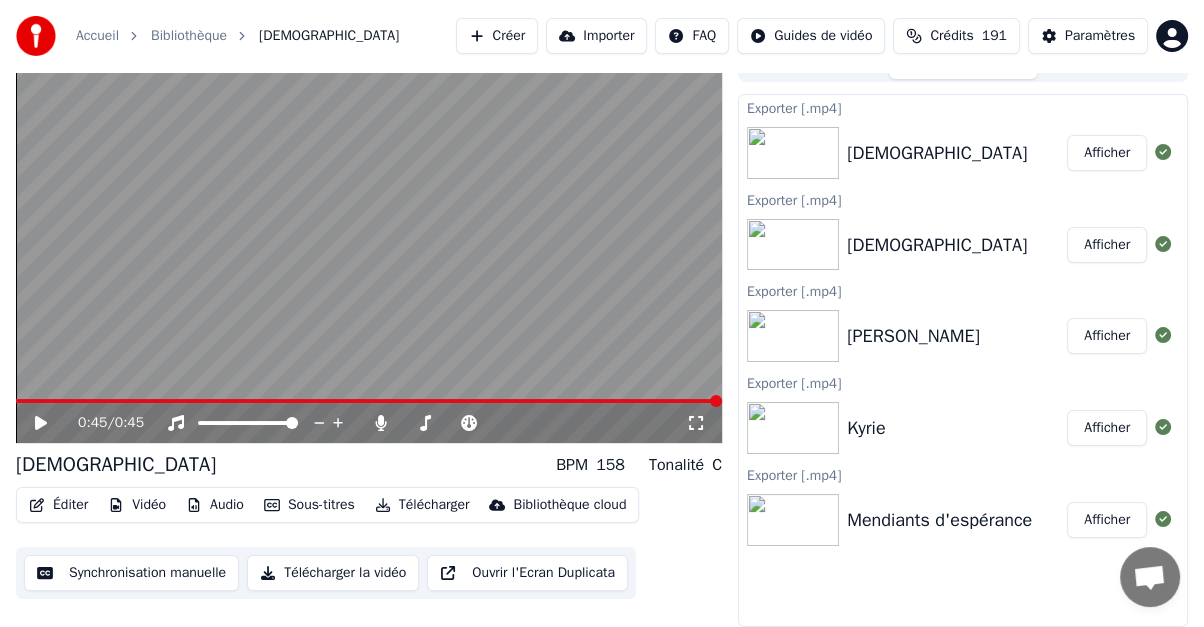click on "Afficher" at bounding box center (1107, 153) 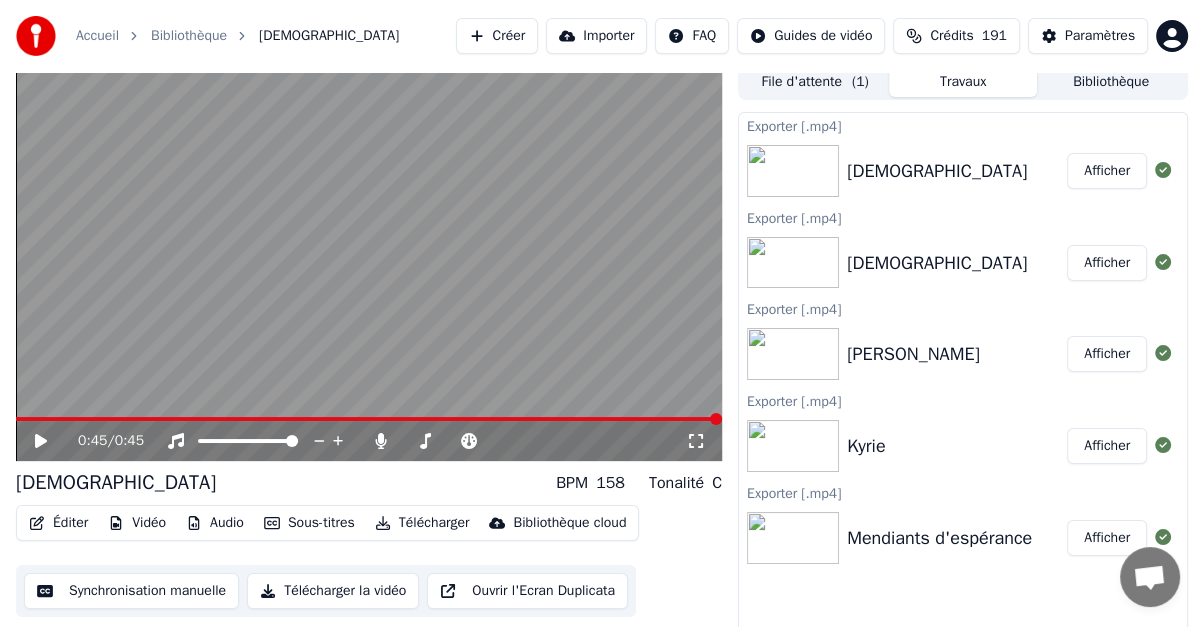 scroll, scrollTop: 0, scrollLeft: 0, axis: both 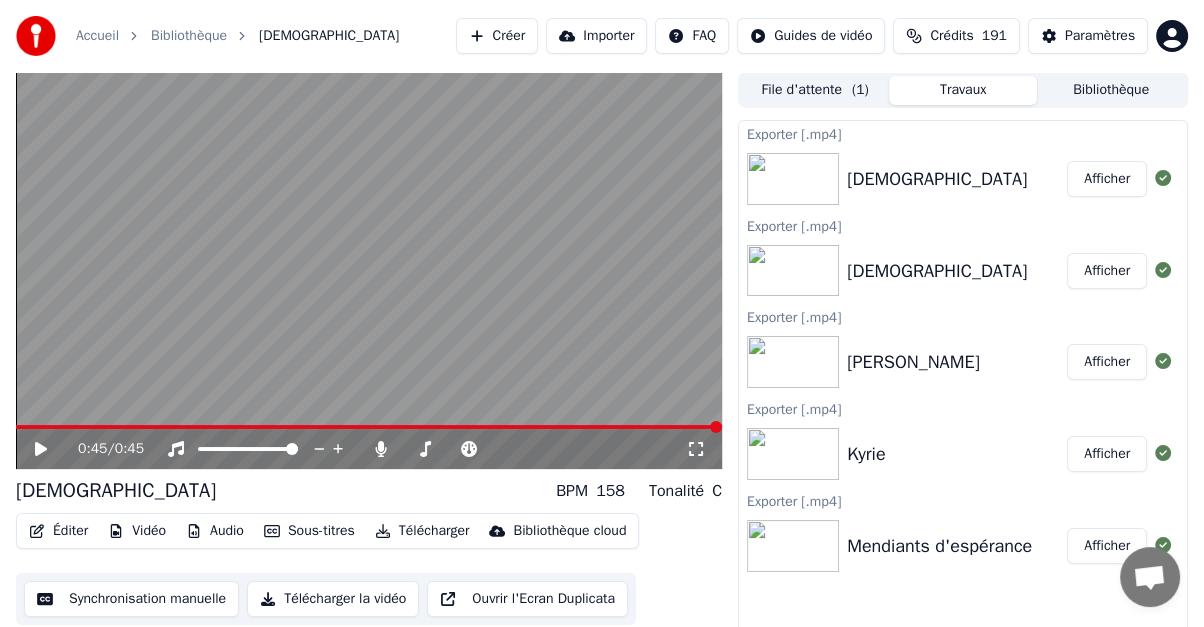 click on "Bibliothèque" at bounding box center [1111, 90] 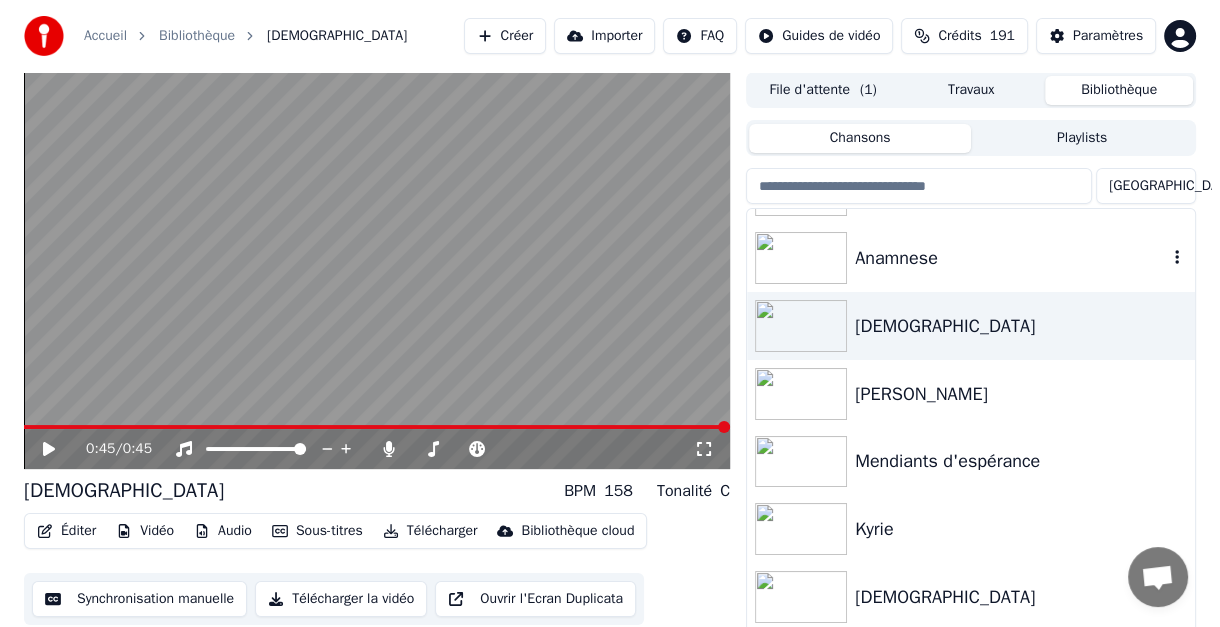 scroll, scrollTop: 200, scrollLeft: 0, axis: vertical 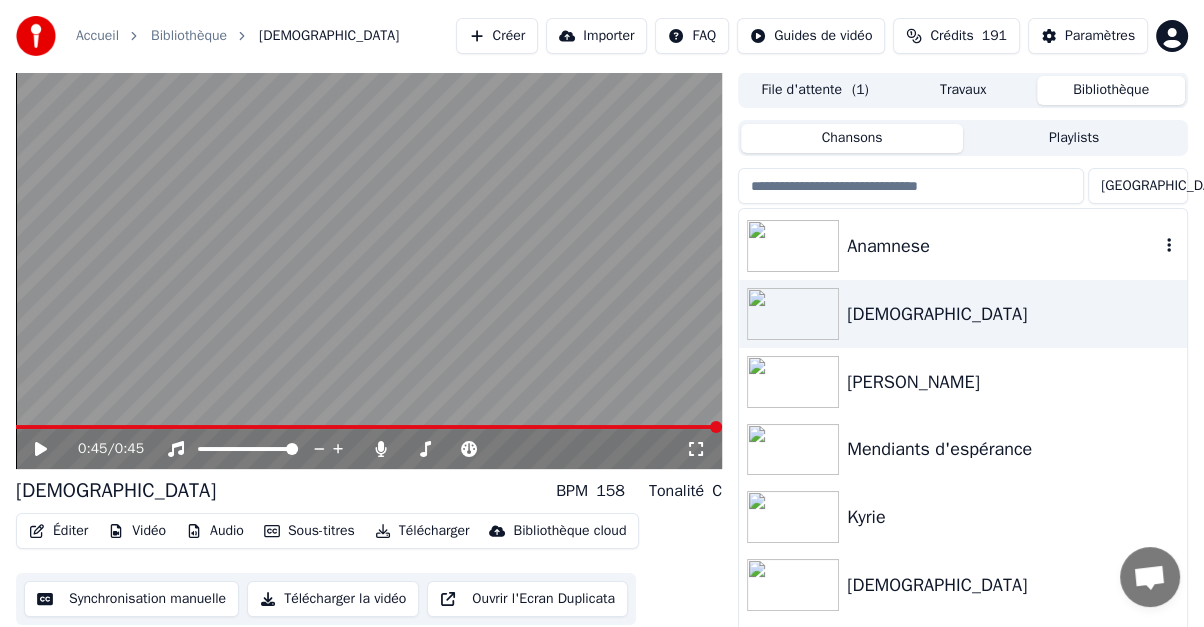 click on "Anamnese" at bounding box center (1003, 246) 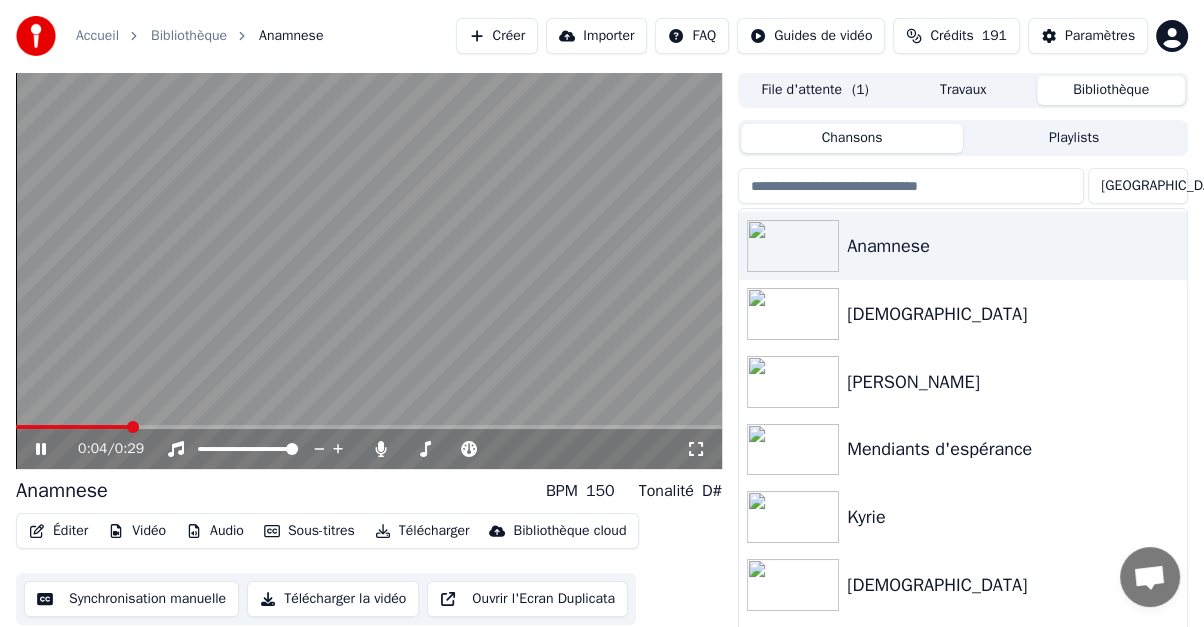 click 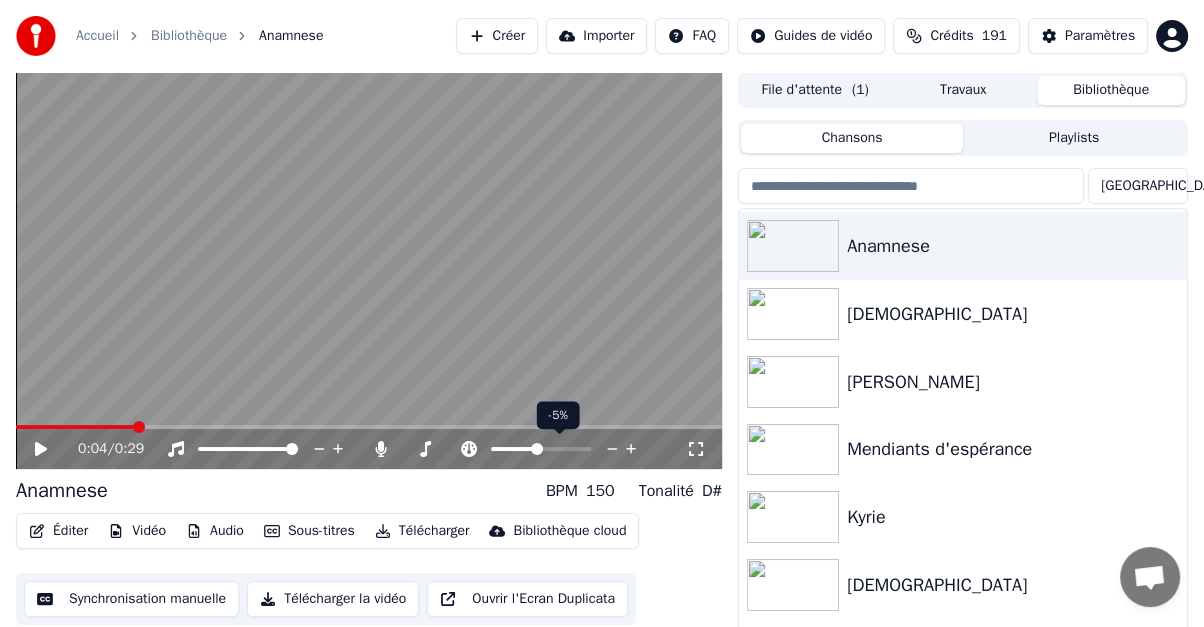 click 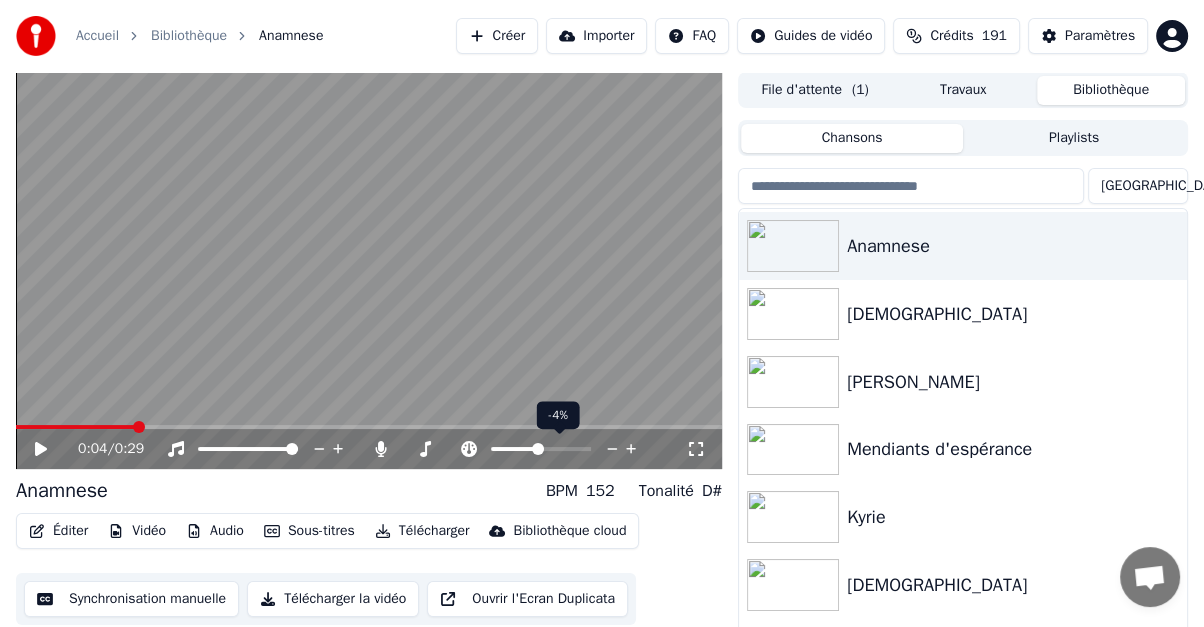 click 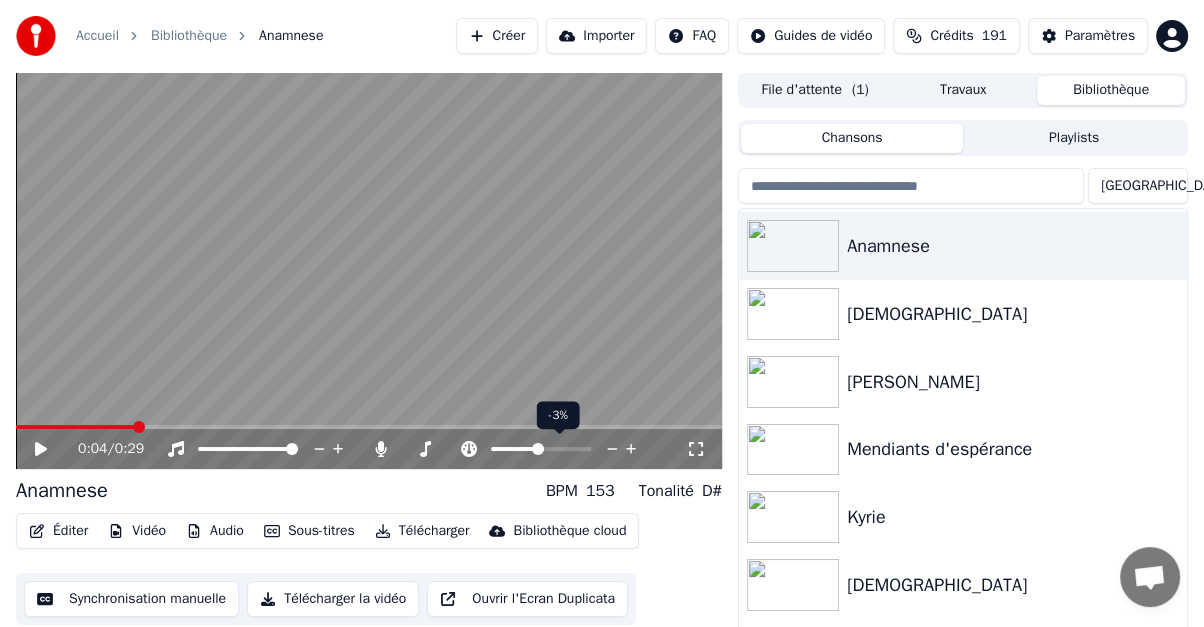 click 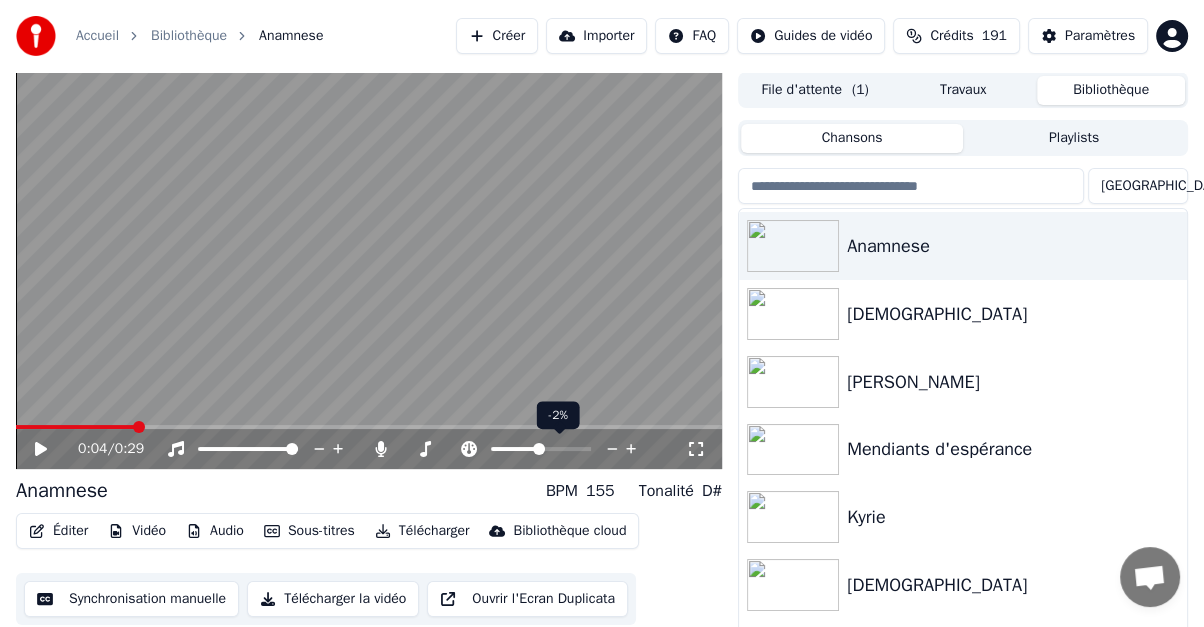 click 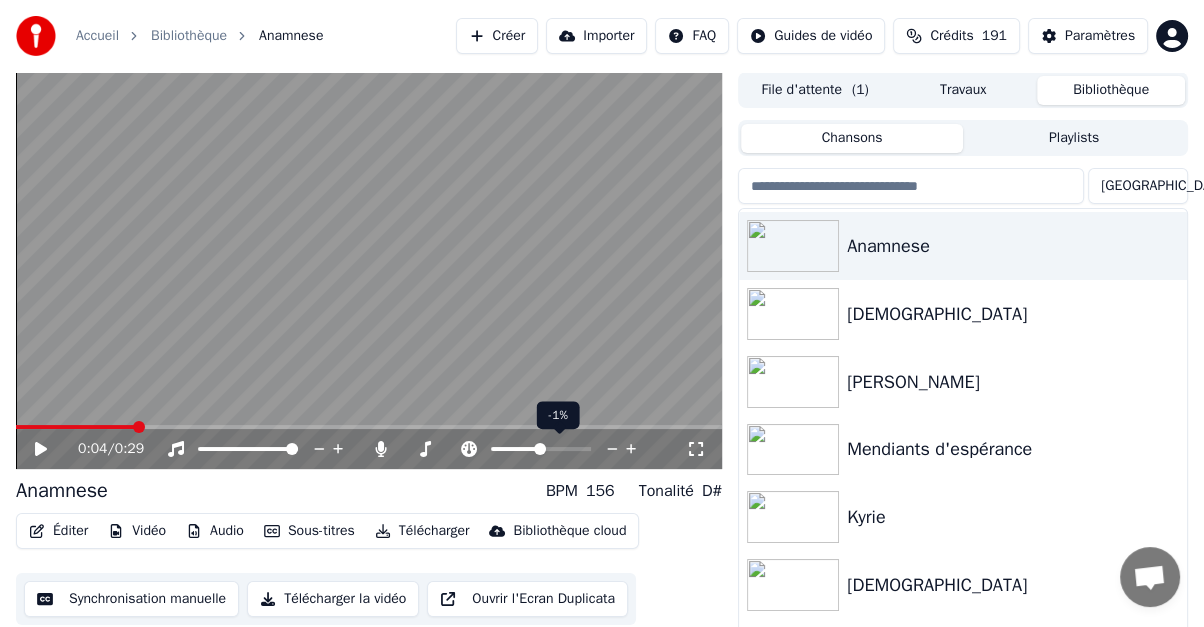 click 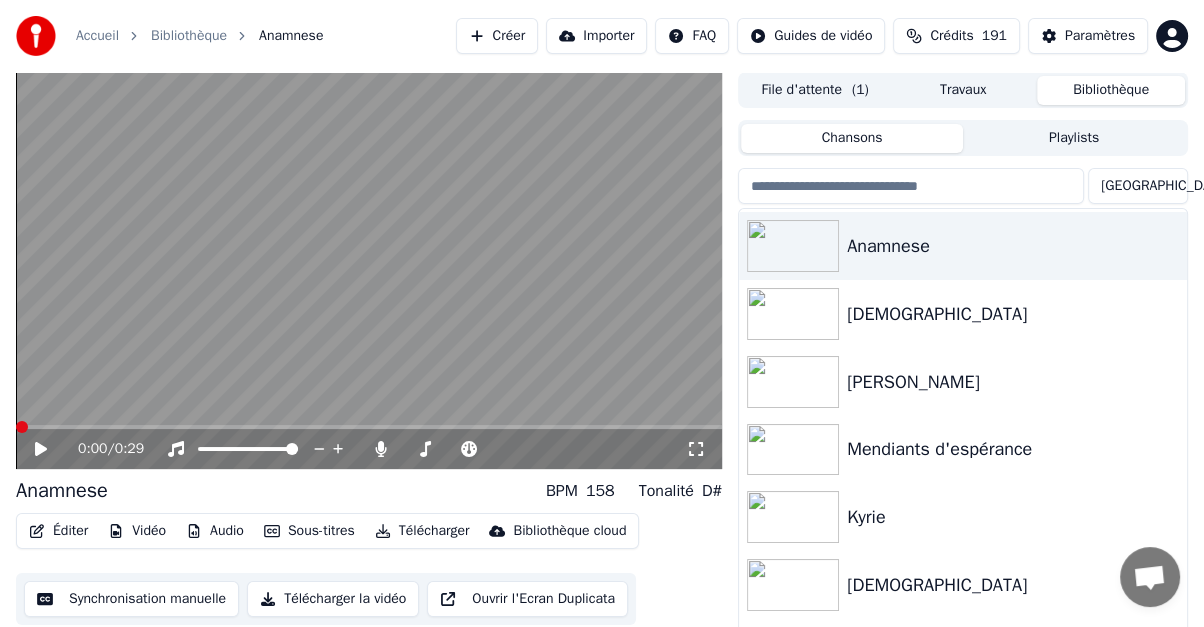 click at bounding box center (22, 427) 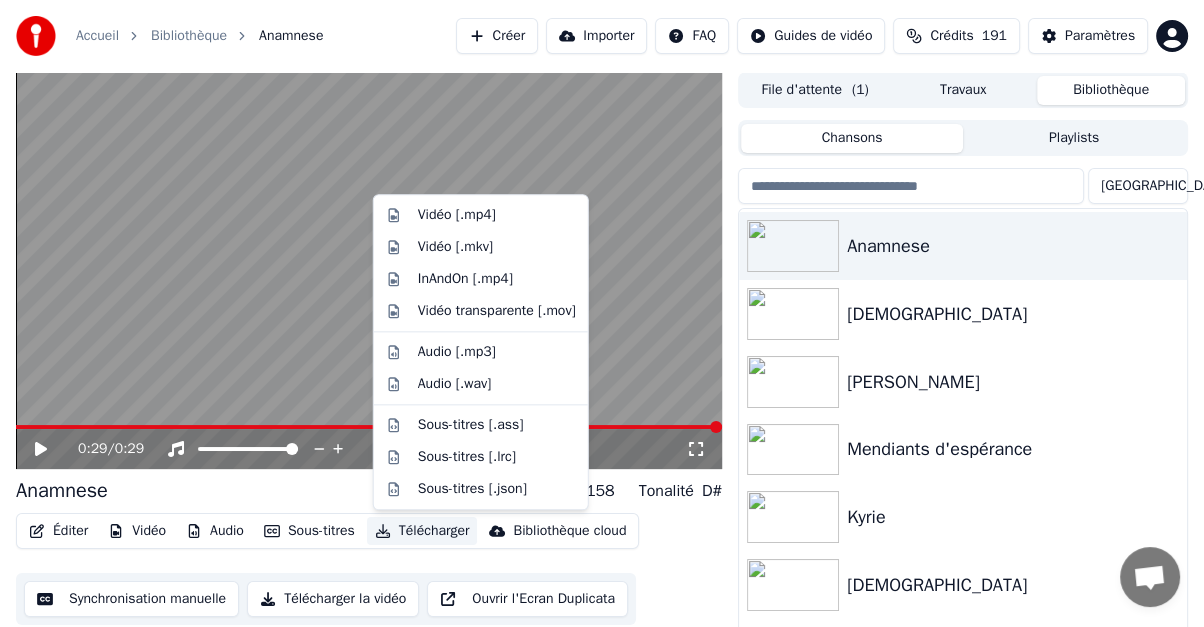 click on "Télécharger" at bounding box center (422, 531) 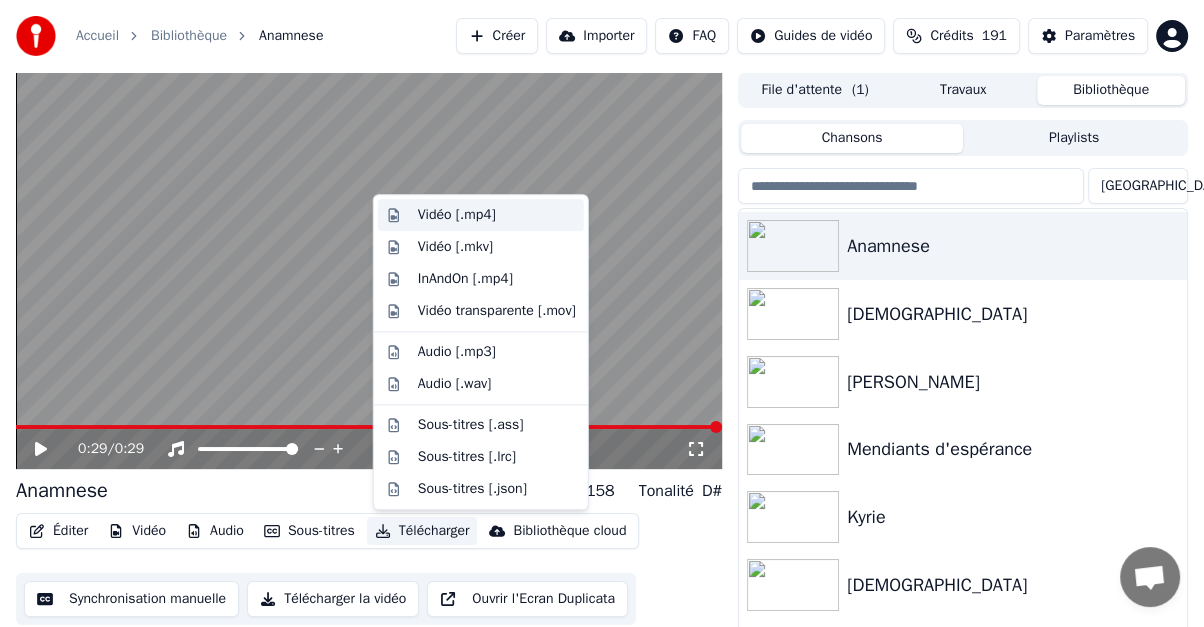 click on "Vidéo [.mp4]" at bounding box center [457, 215] 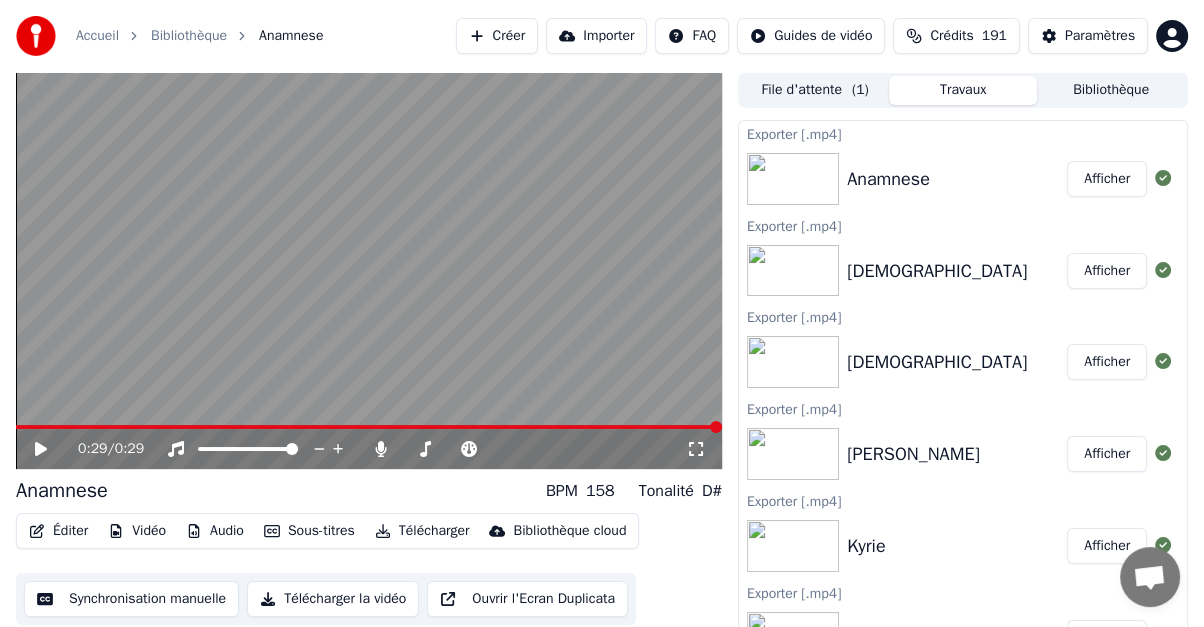 click on "Afficher" at bounding box center [1107, 179] 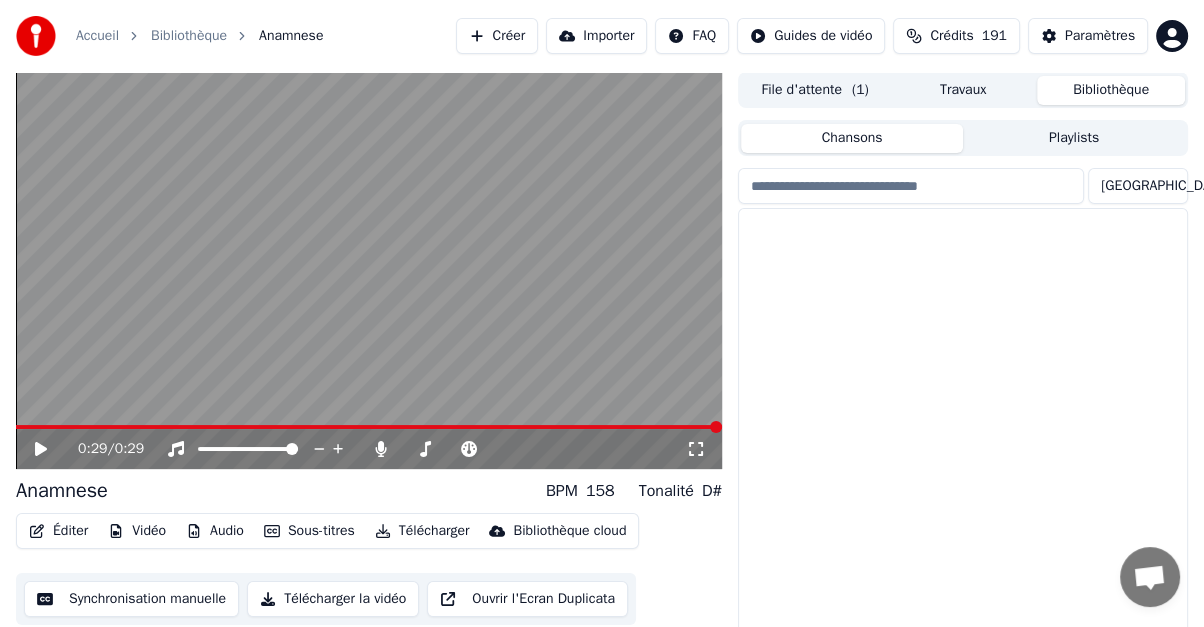 click on "Bibliothèque" at bounding box center [1111, 90] 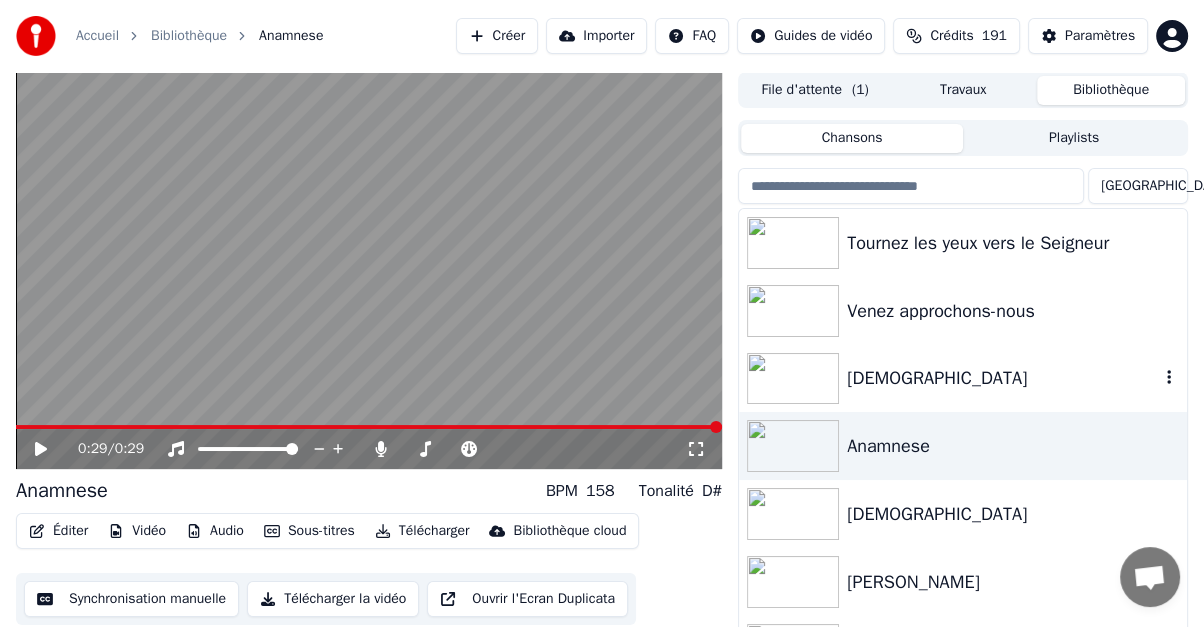 click at bounding box center [793, 379] 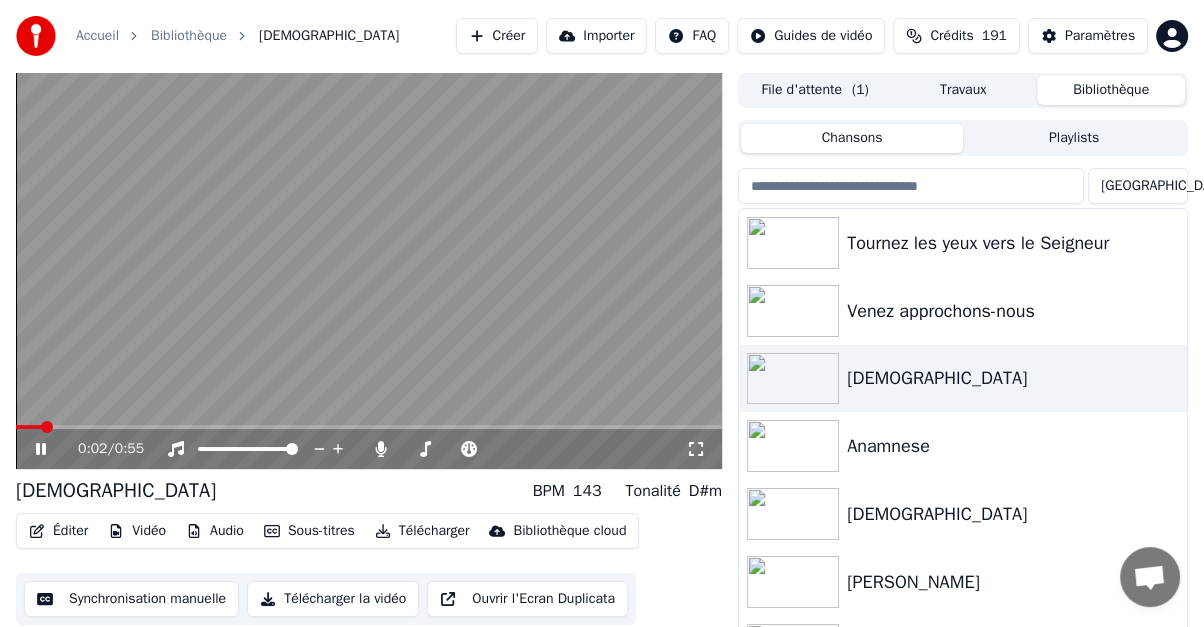 click 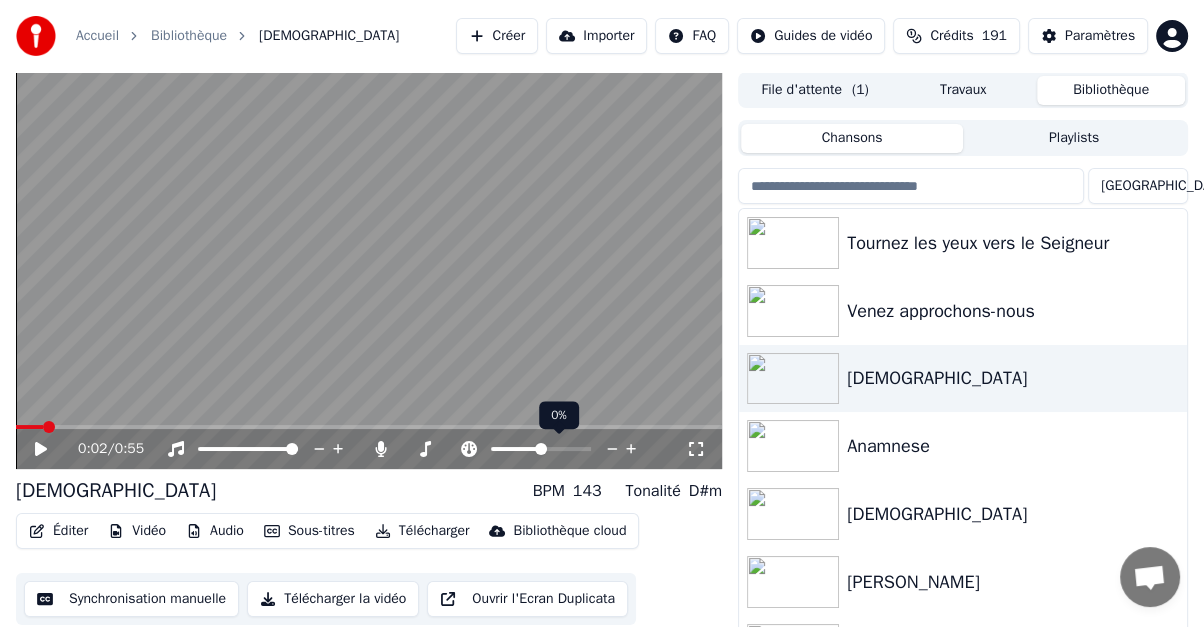 click 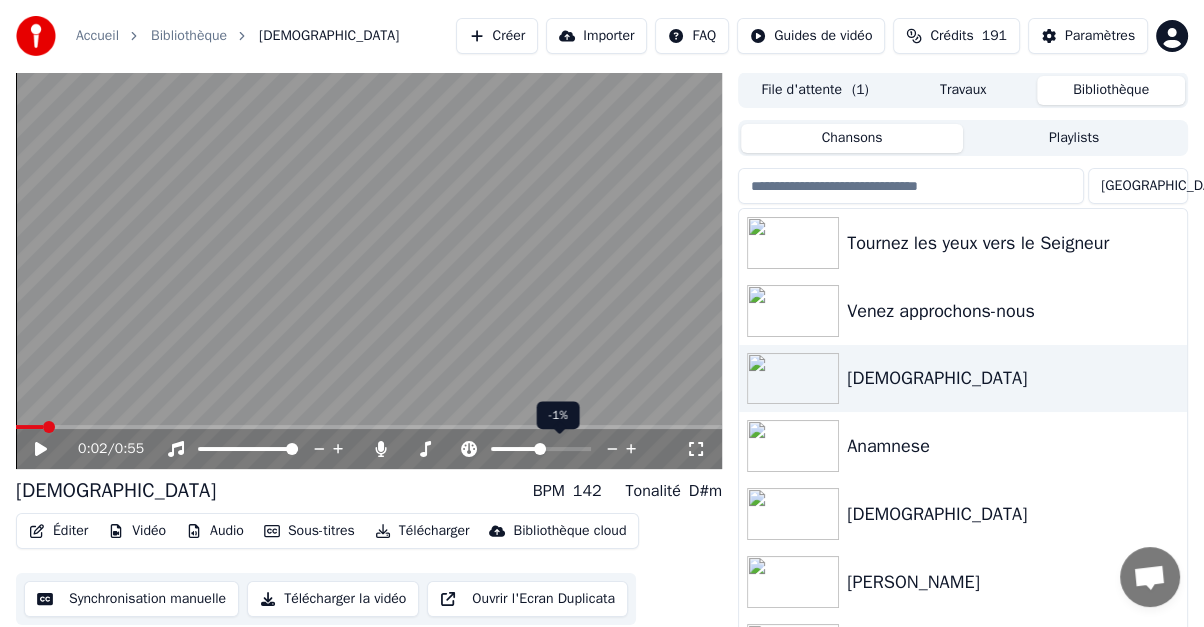 click 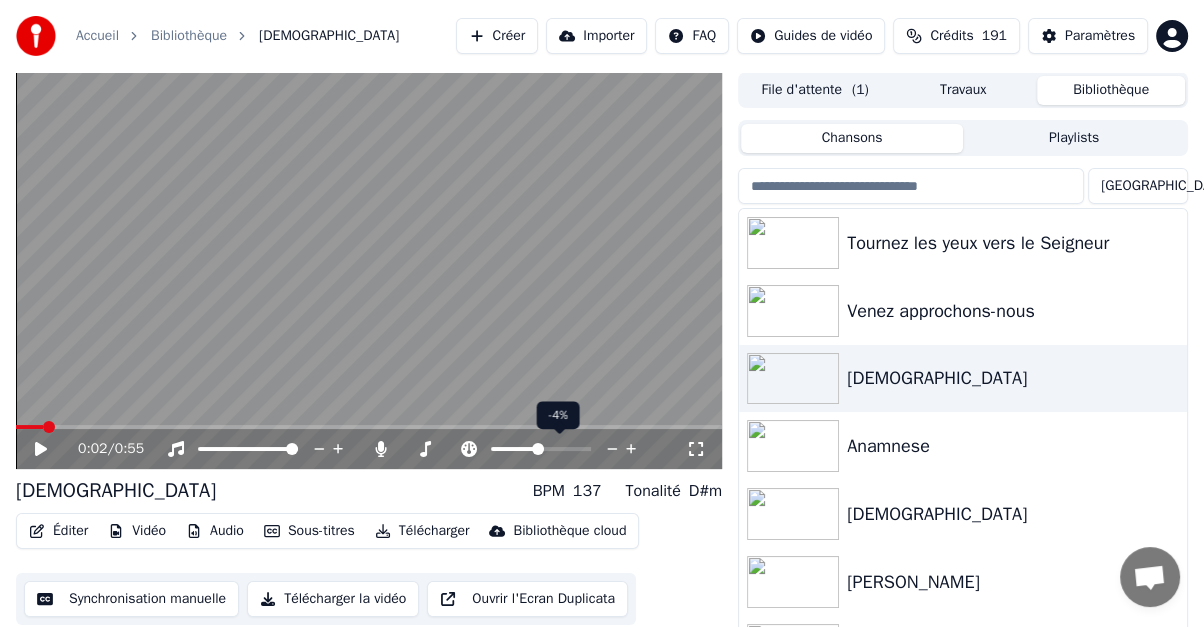 click 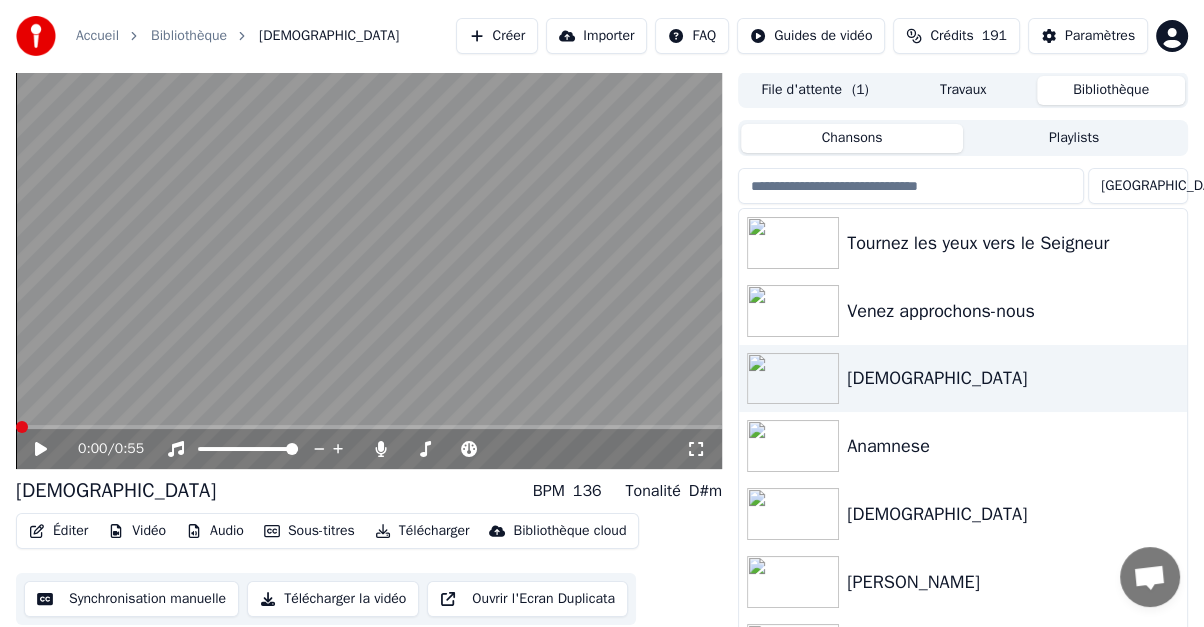 click at bounding box center (22, 427) 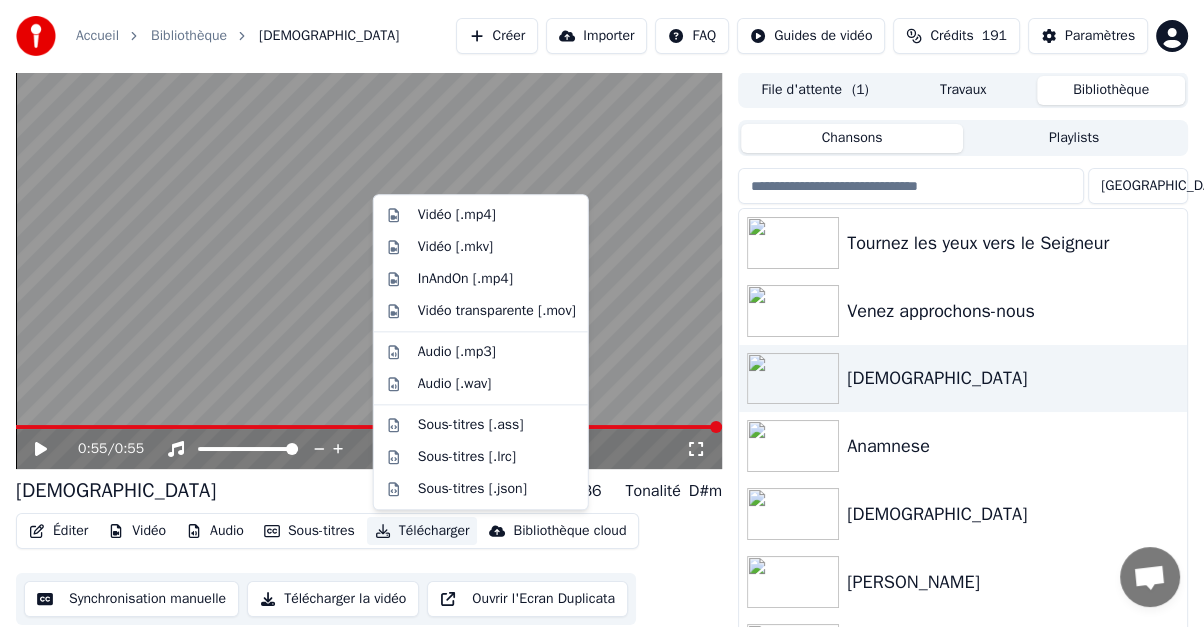 click on "Télécharger" at bounding box center [422, 531] 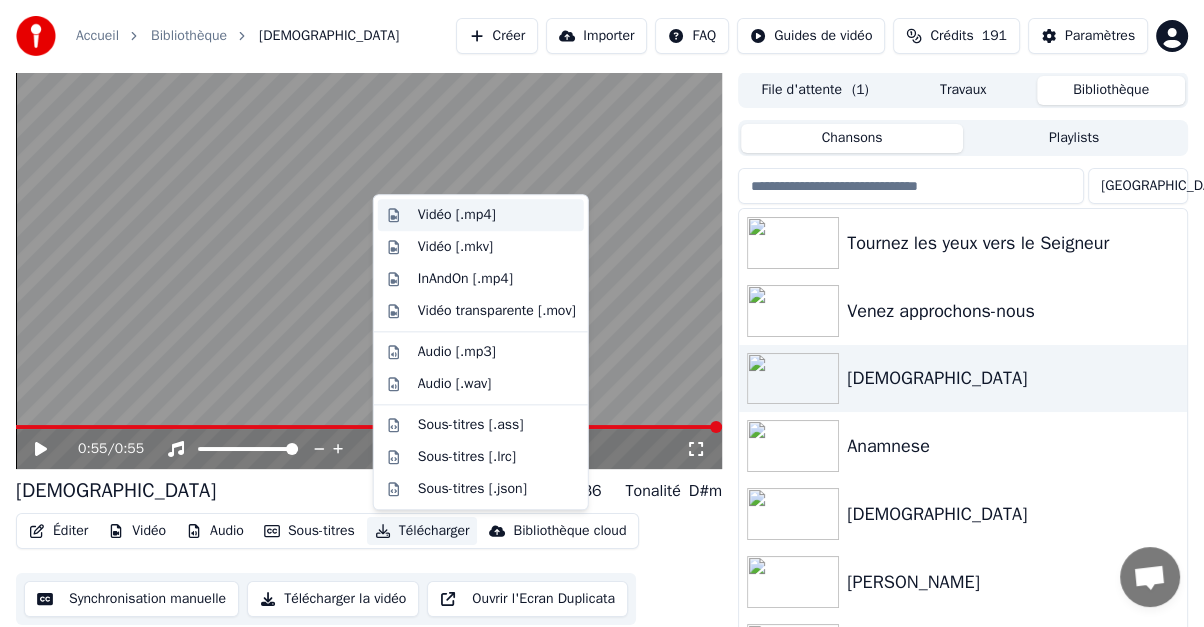 click on "Vidéo [.mp4]" at bounding box center (457, 215) 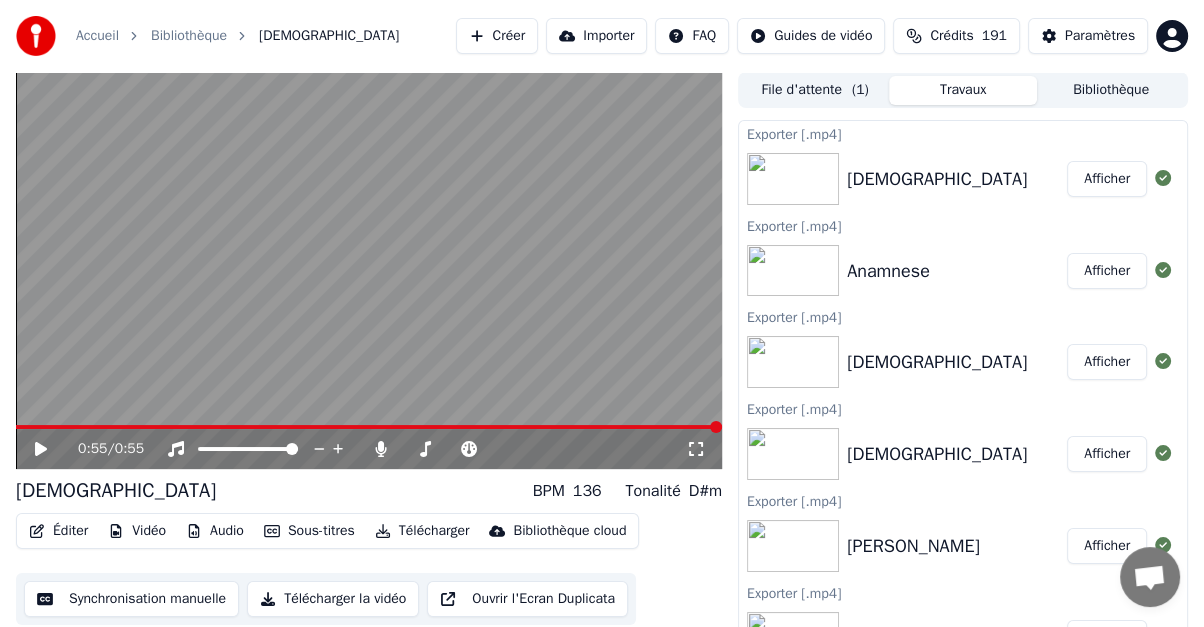 click on "Afficher" at bounding box center [1107, 179] 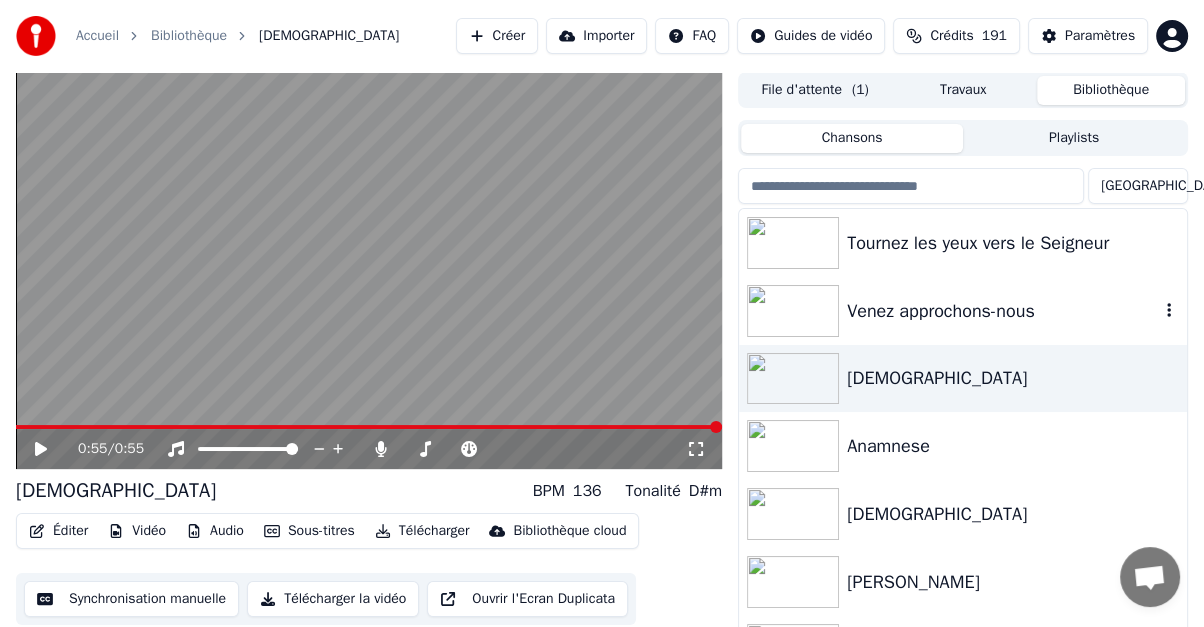 click on "Venez approchons-nous" at bounding box center (1003, 311) 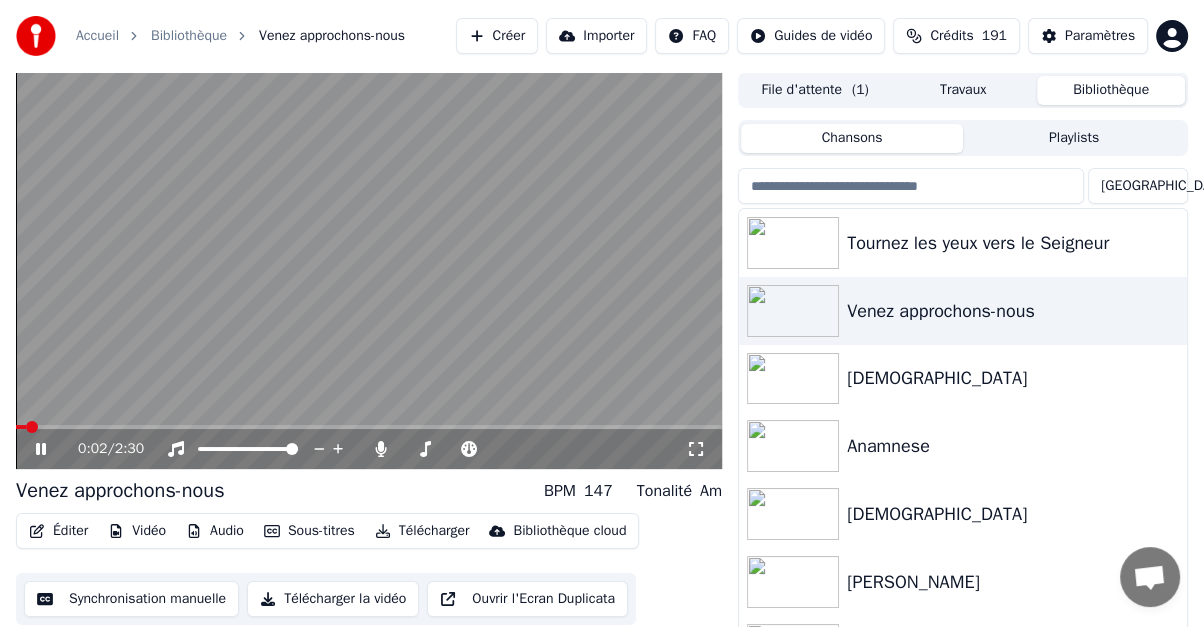 click 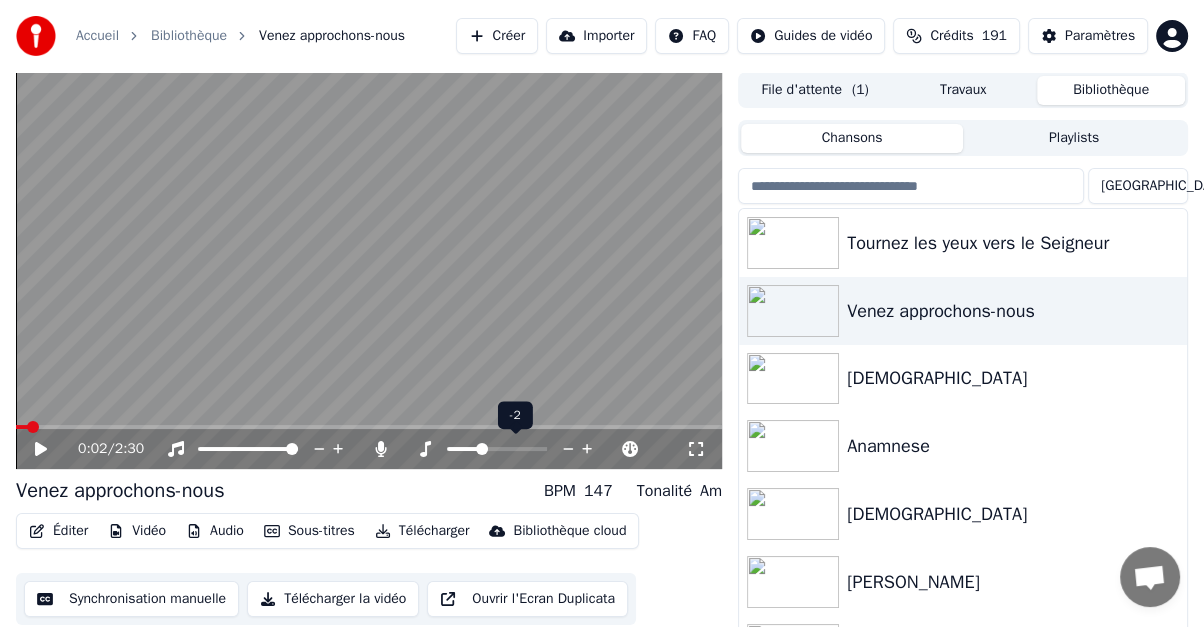 click 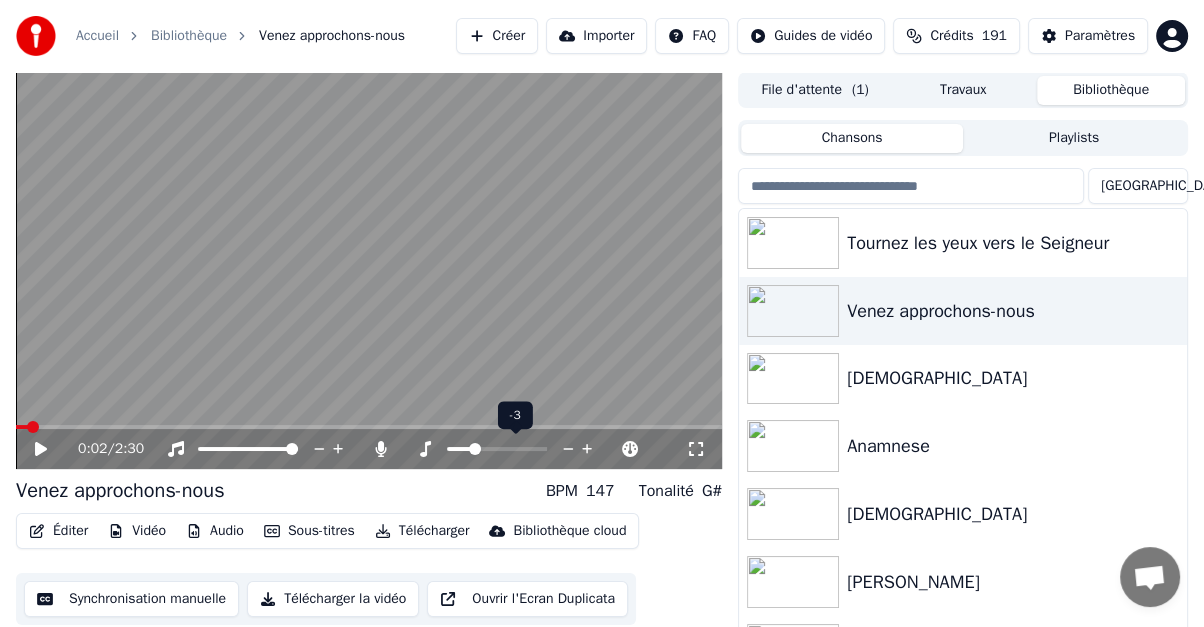 click 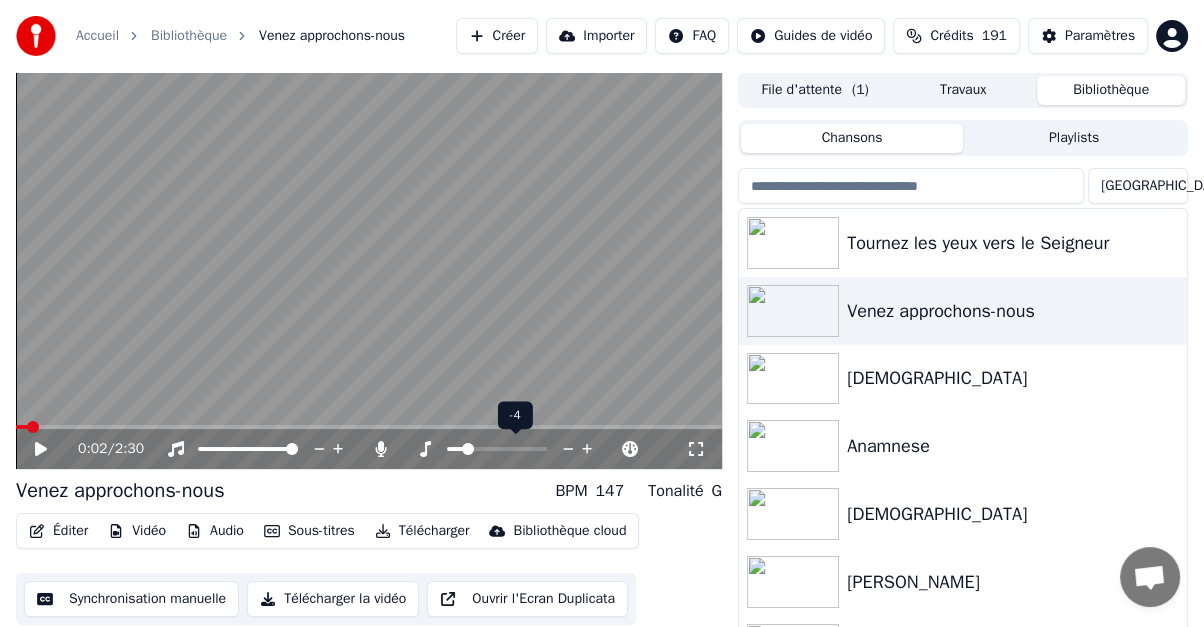click 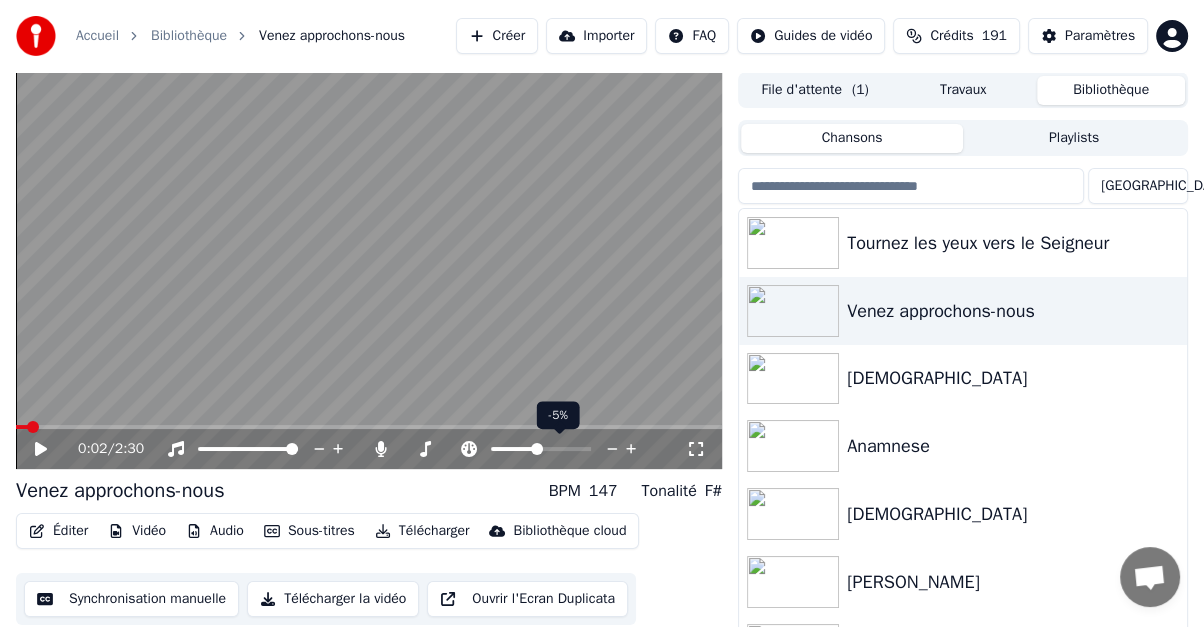 click 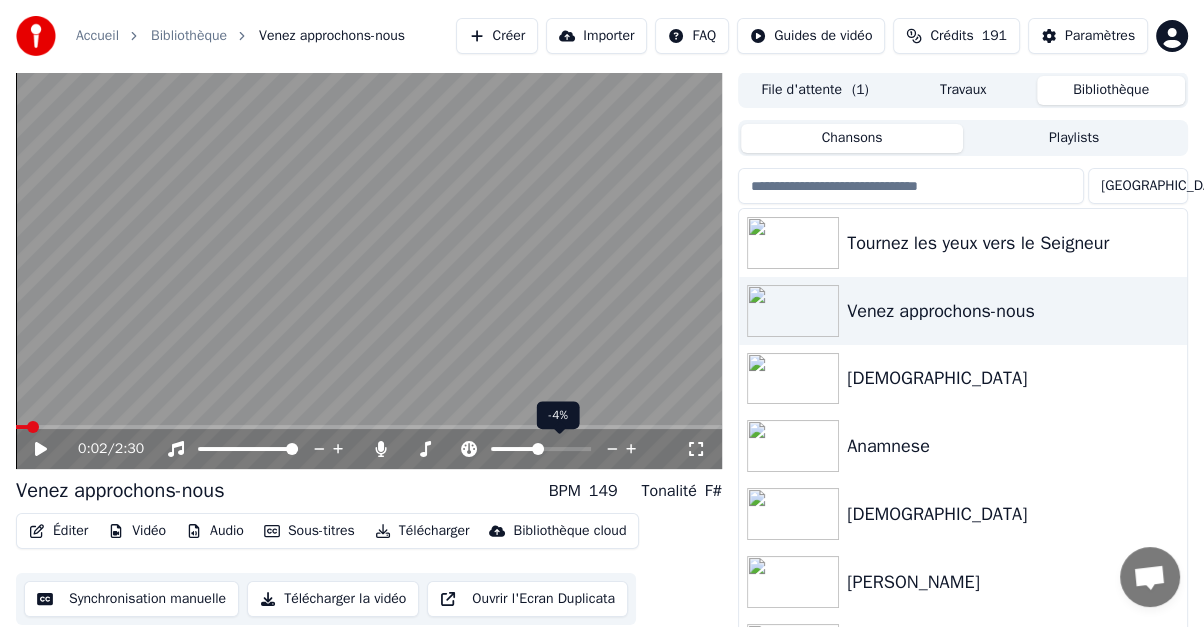 click 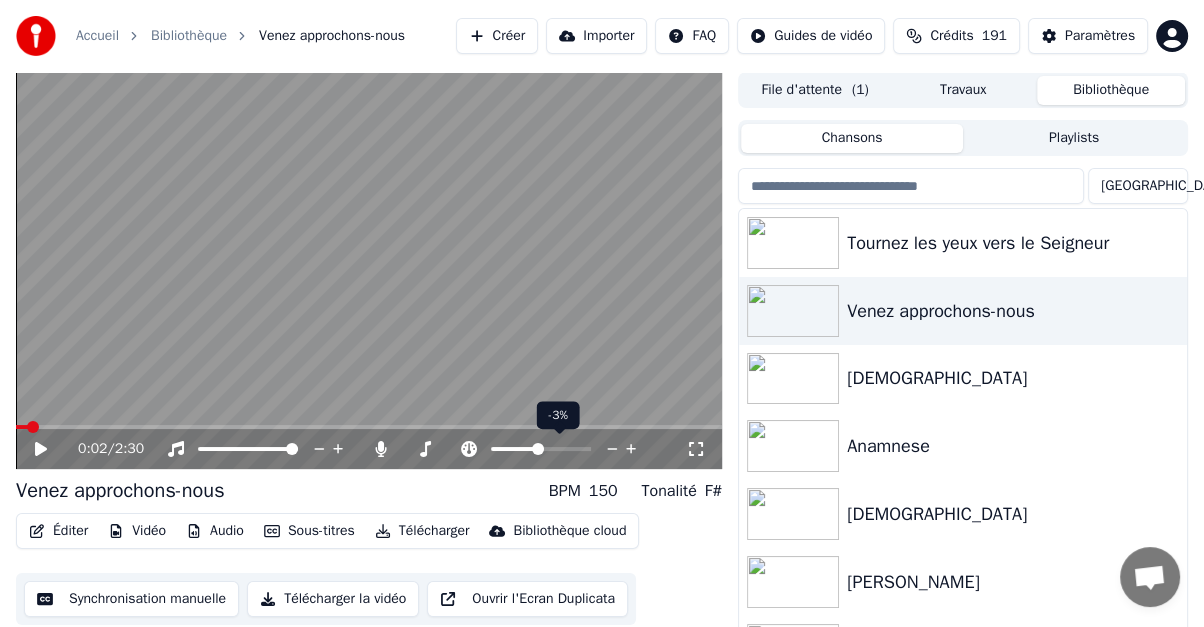 click 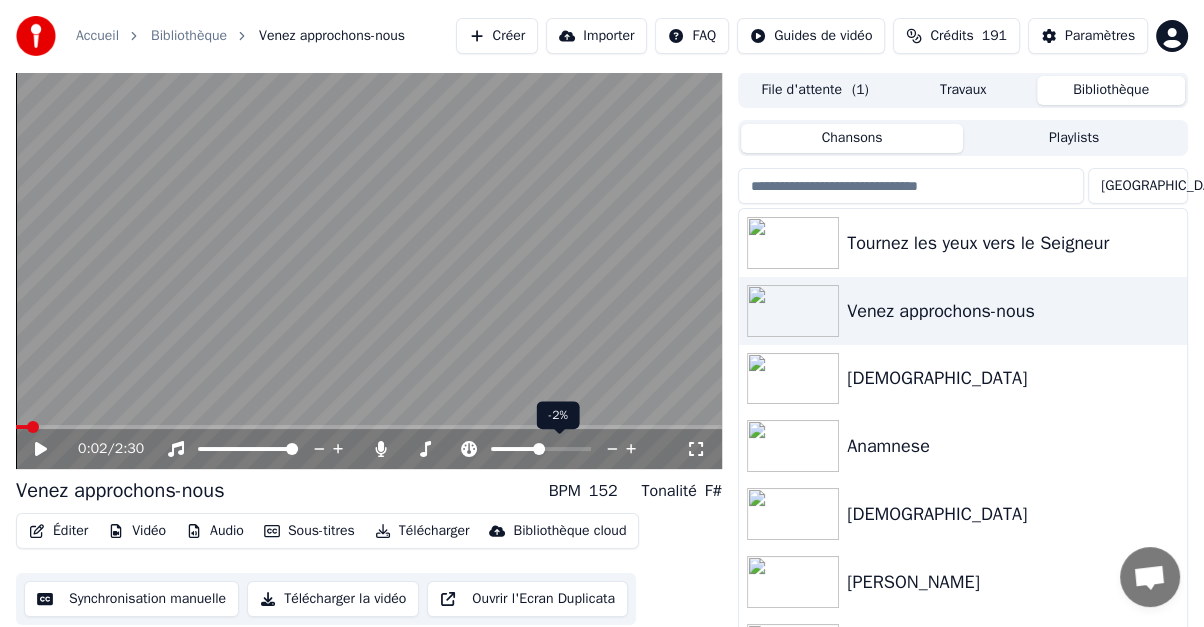 click 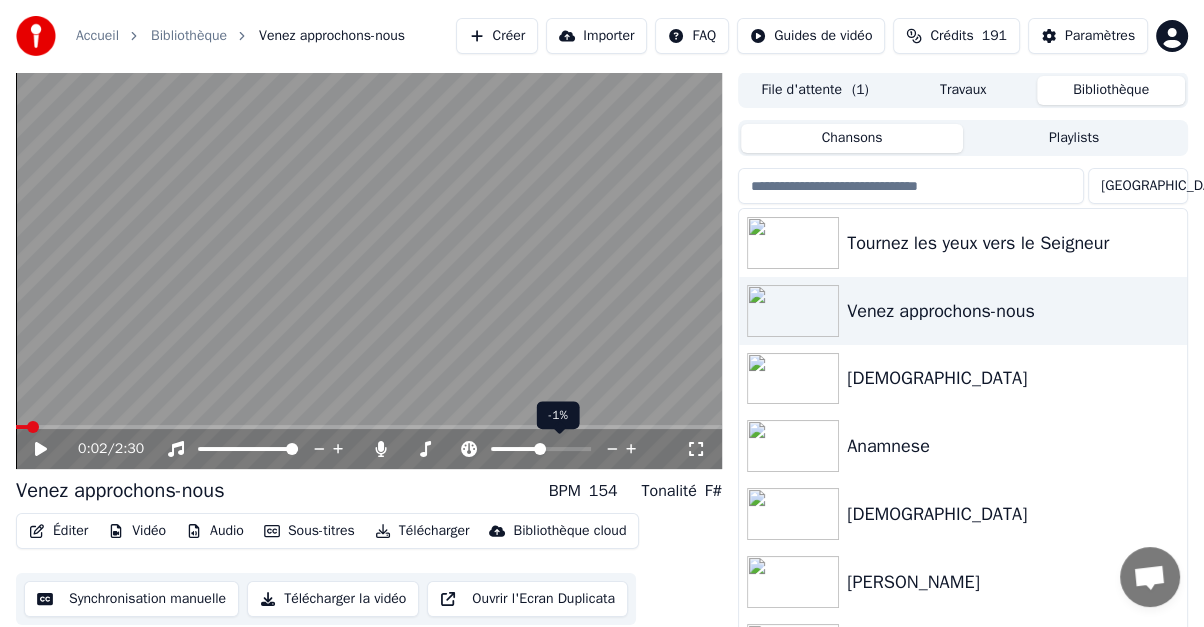 click 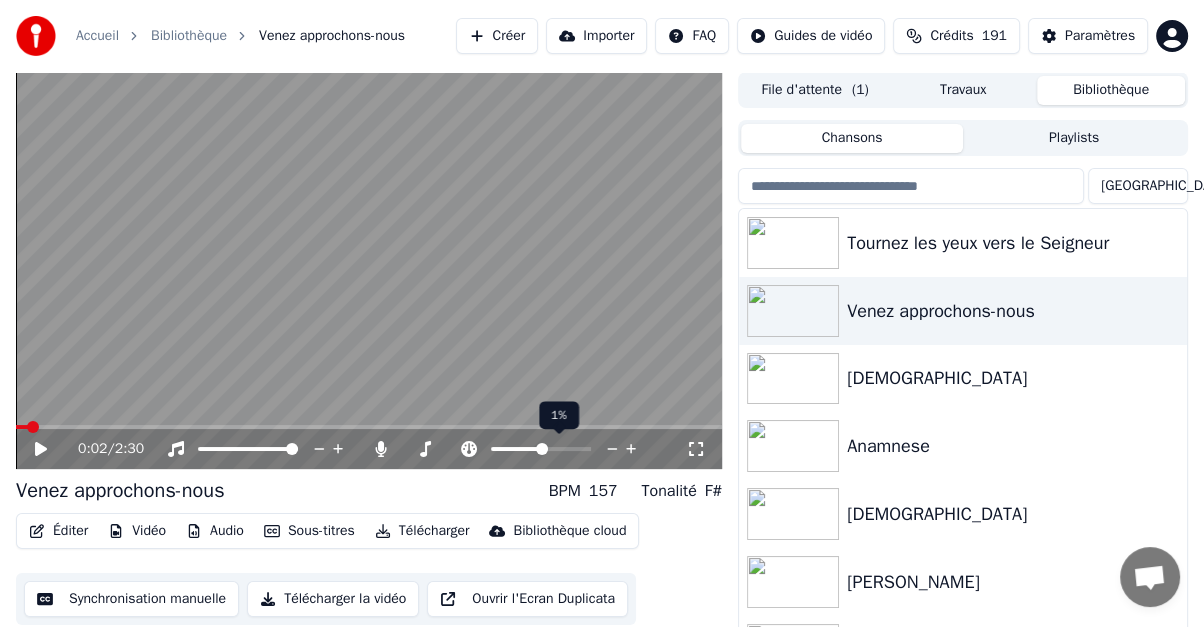 click 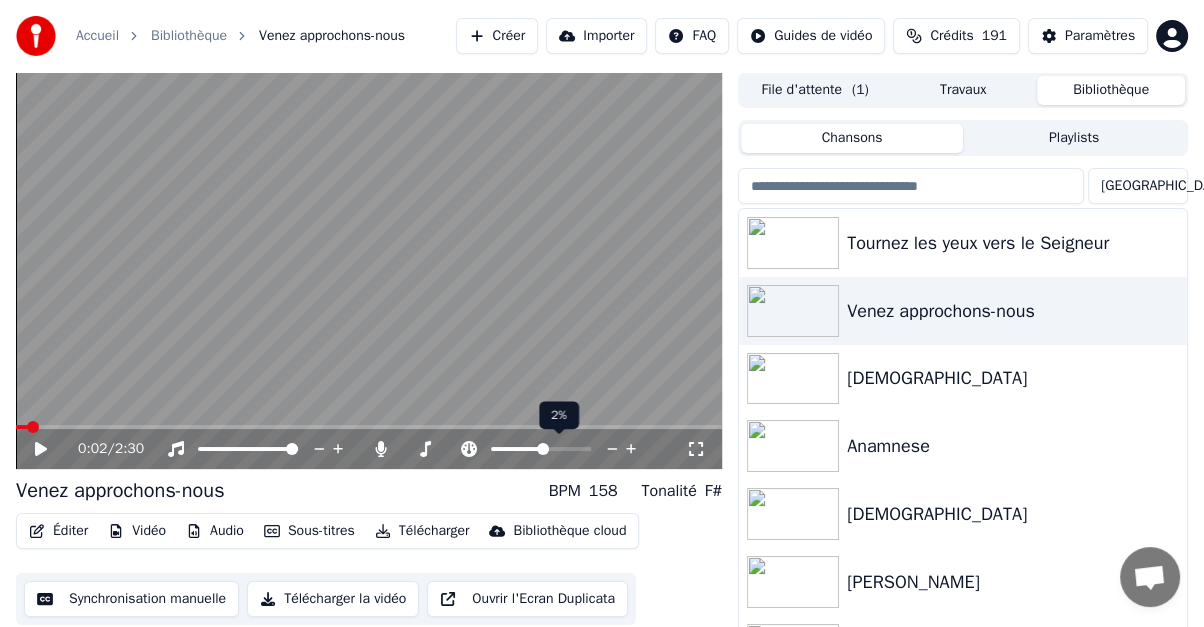 click 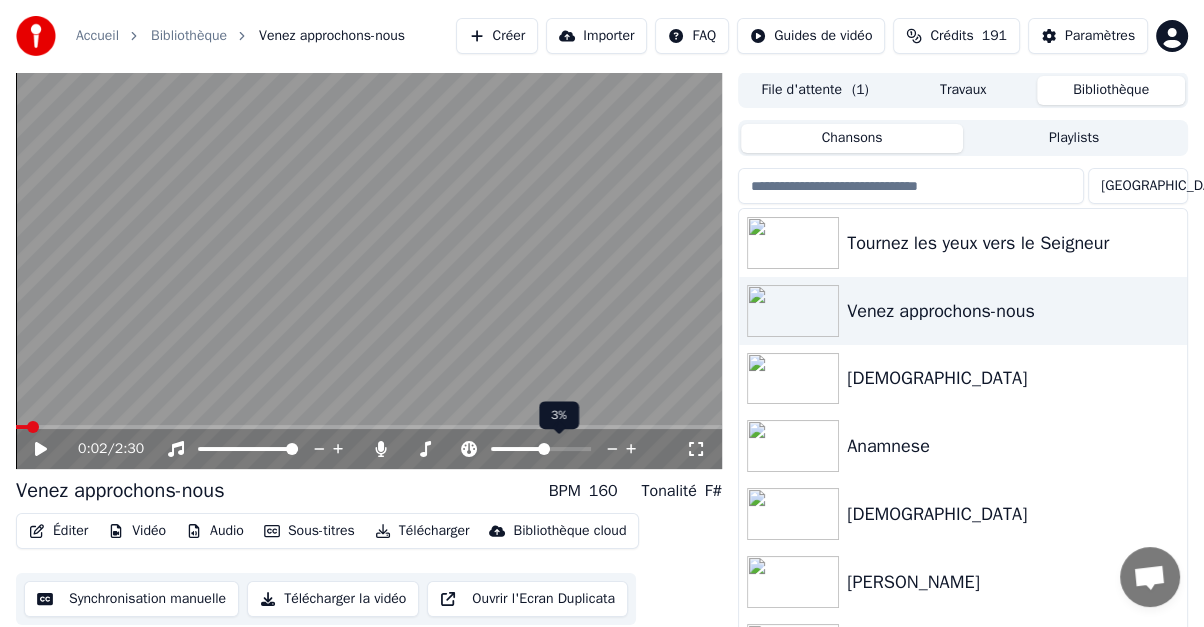 click 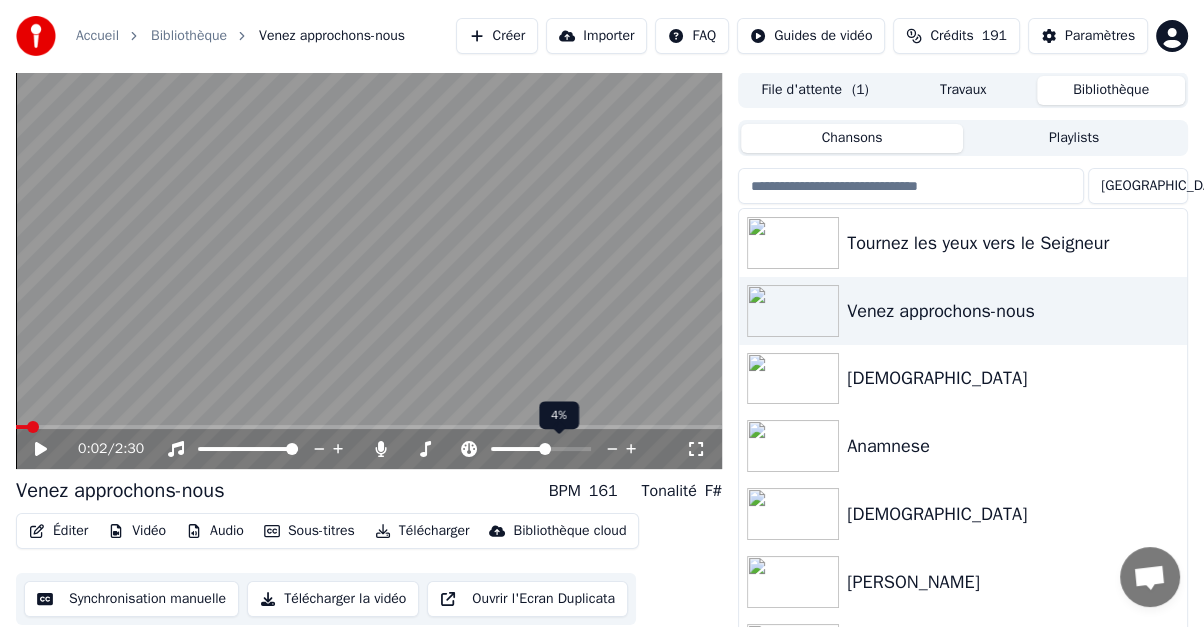 click 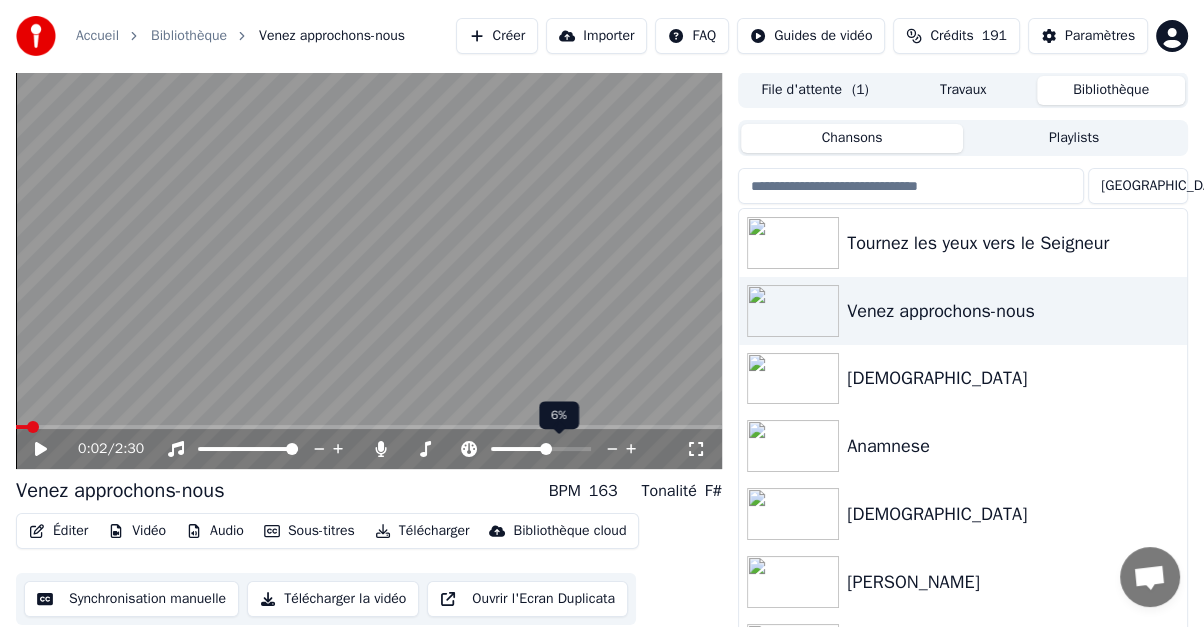 click 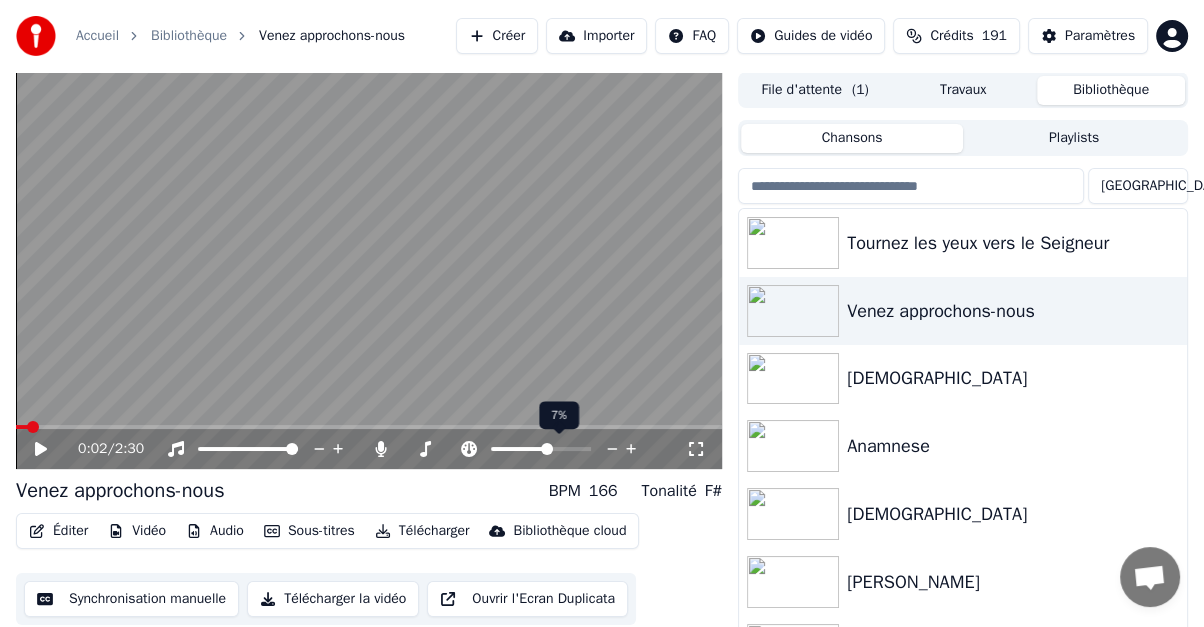 click 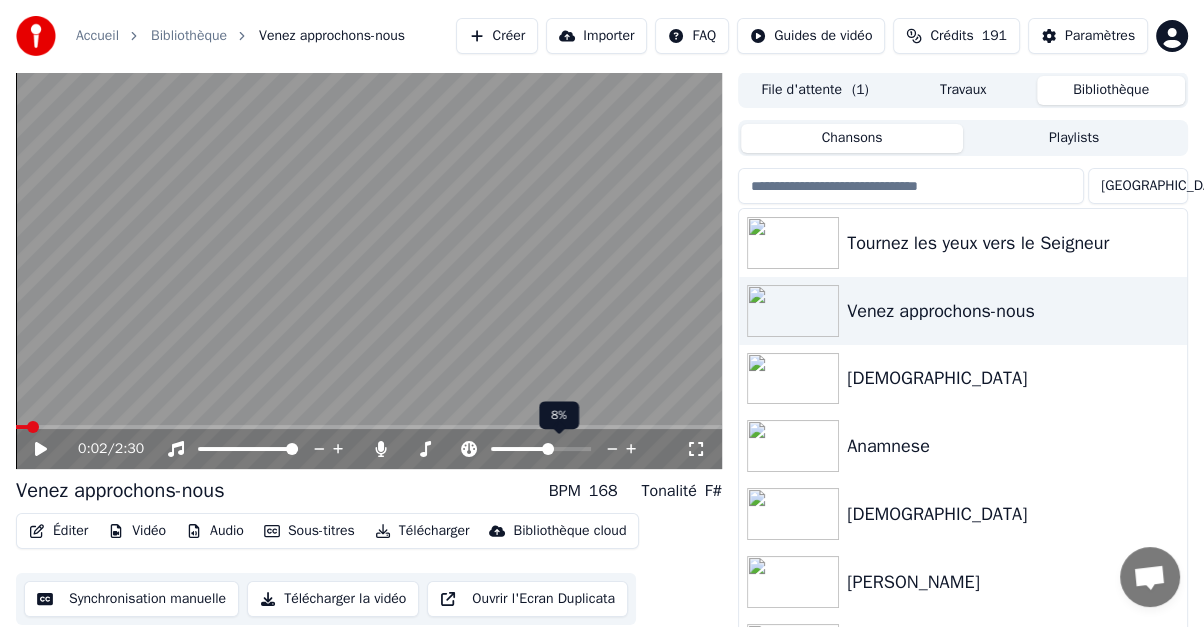 click 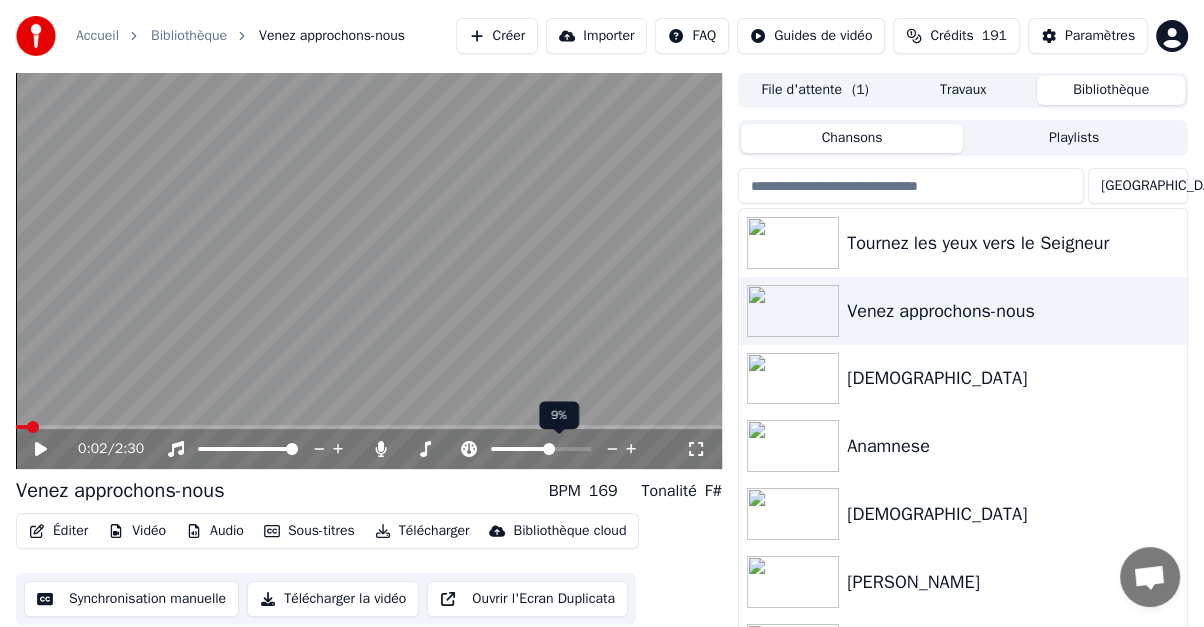 click 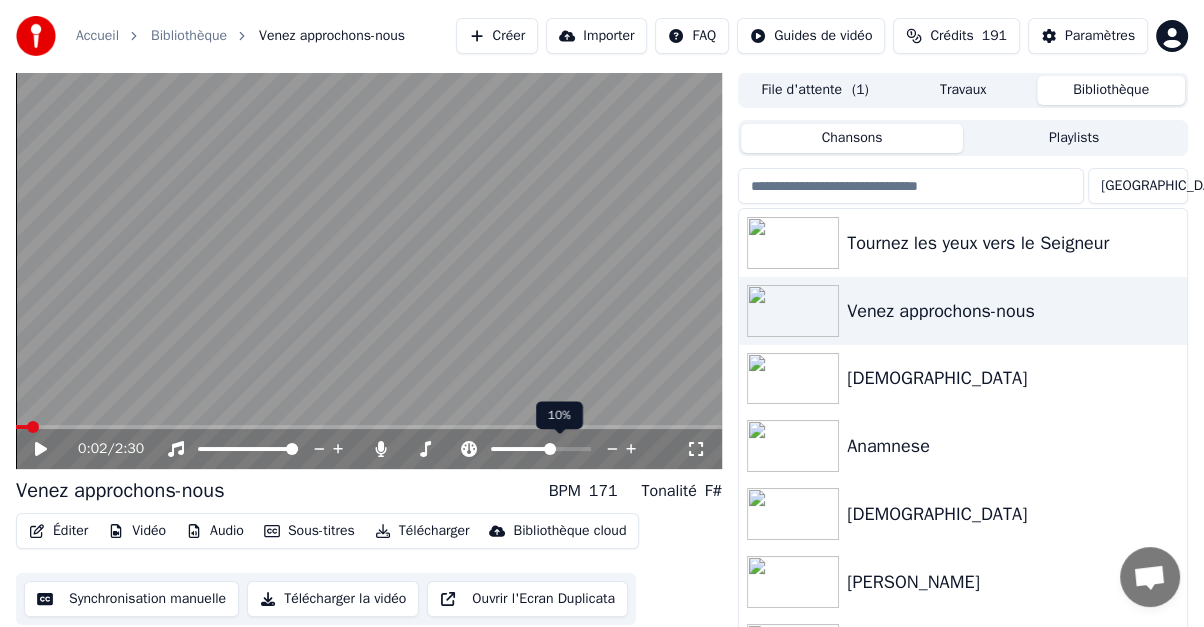 click 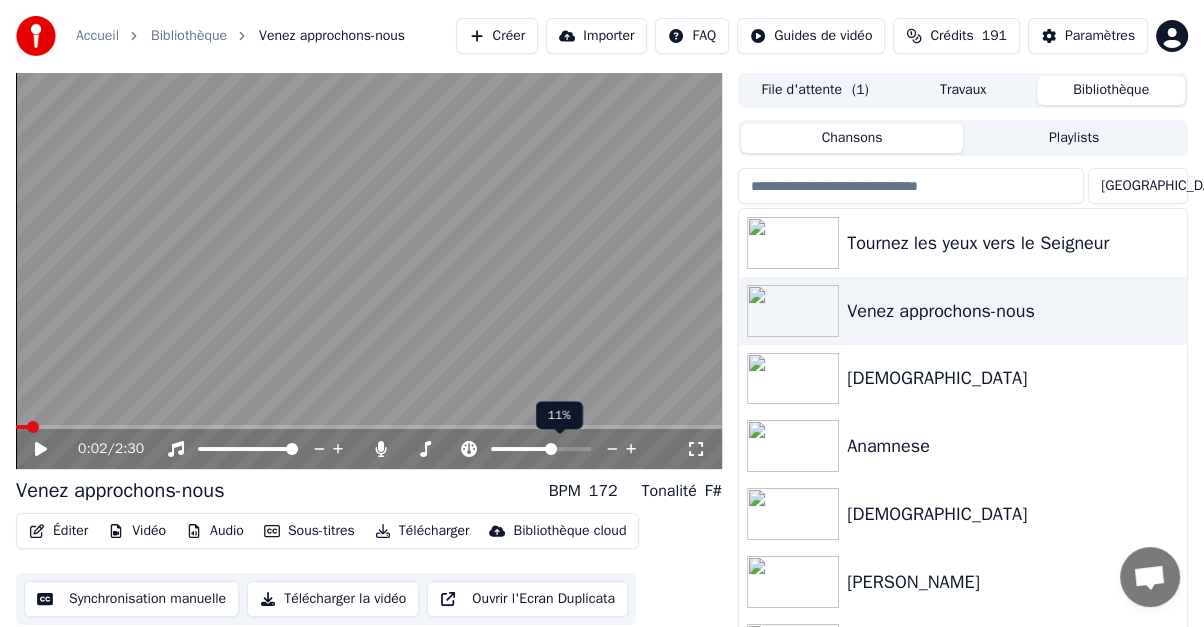 click 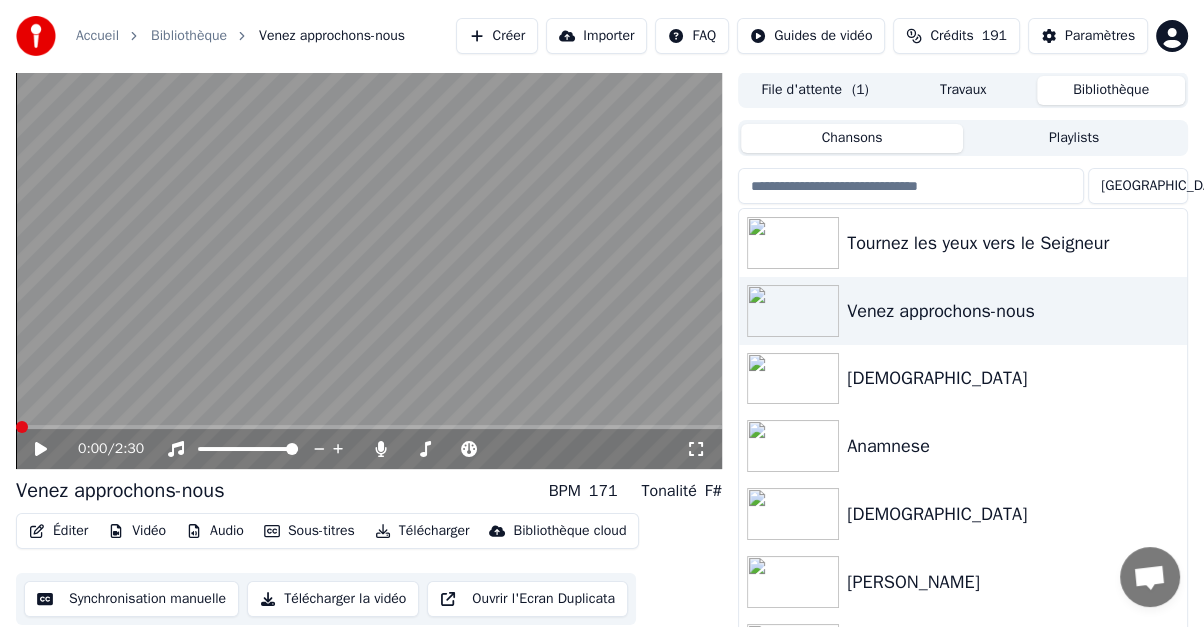 click at bounding box center [22, 427] 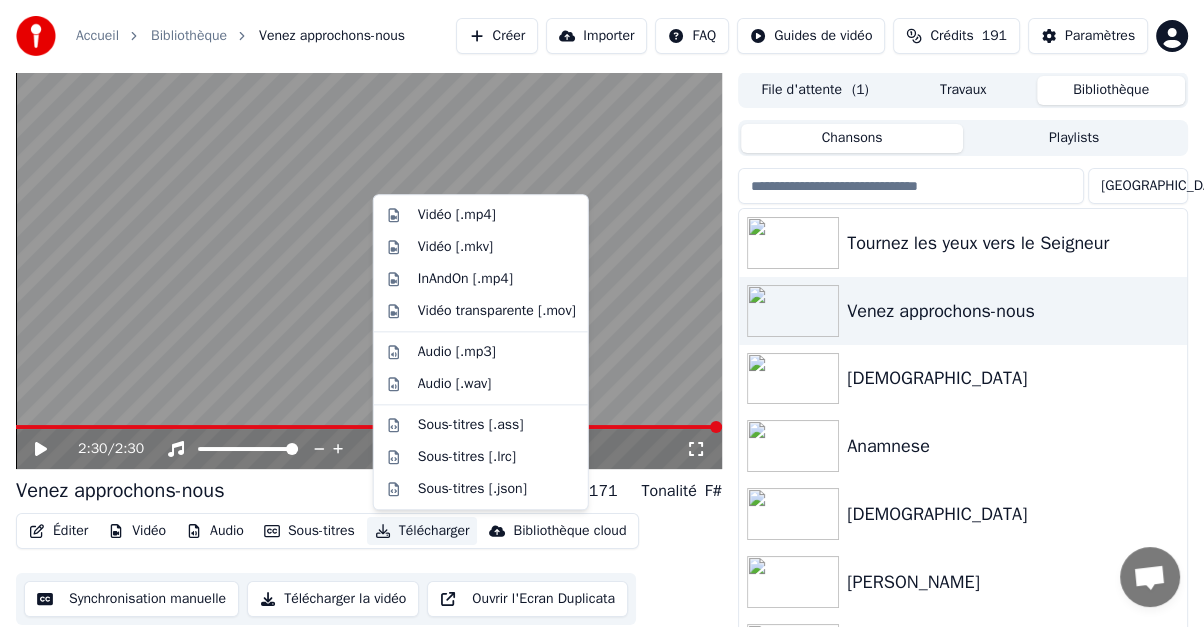 click on "Télécharger" at bounding box center [422, 531] 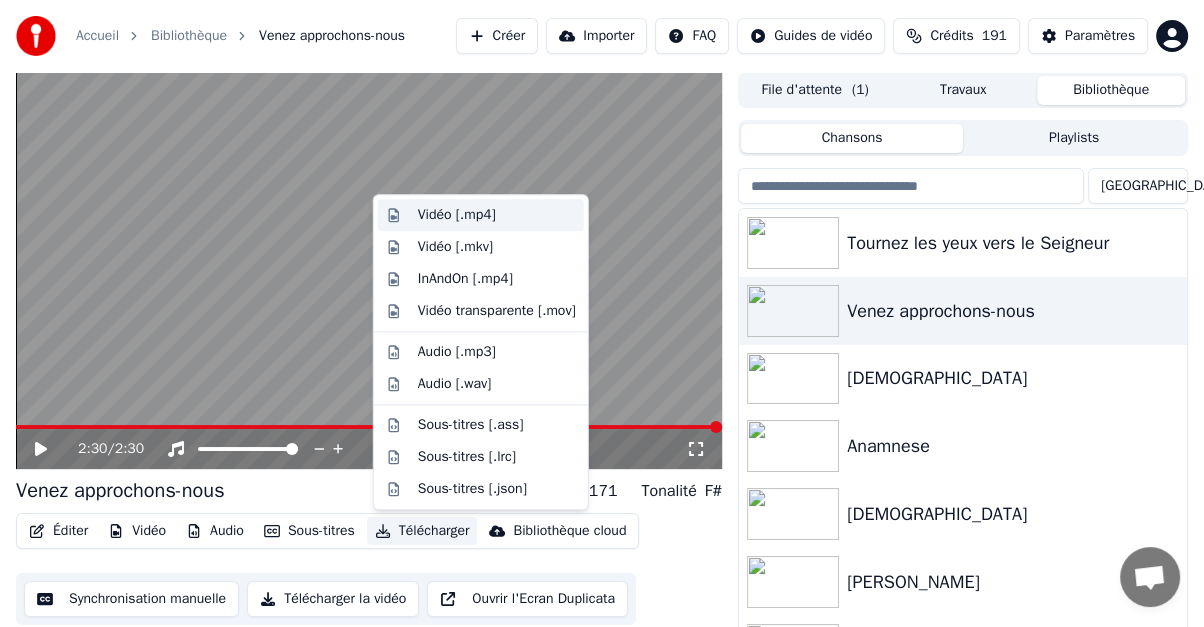 click on "Vidéo [.mp4]" at bounding box center (457, 215) 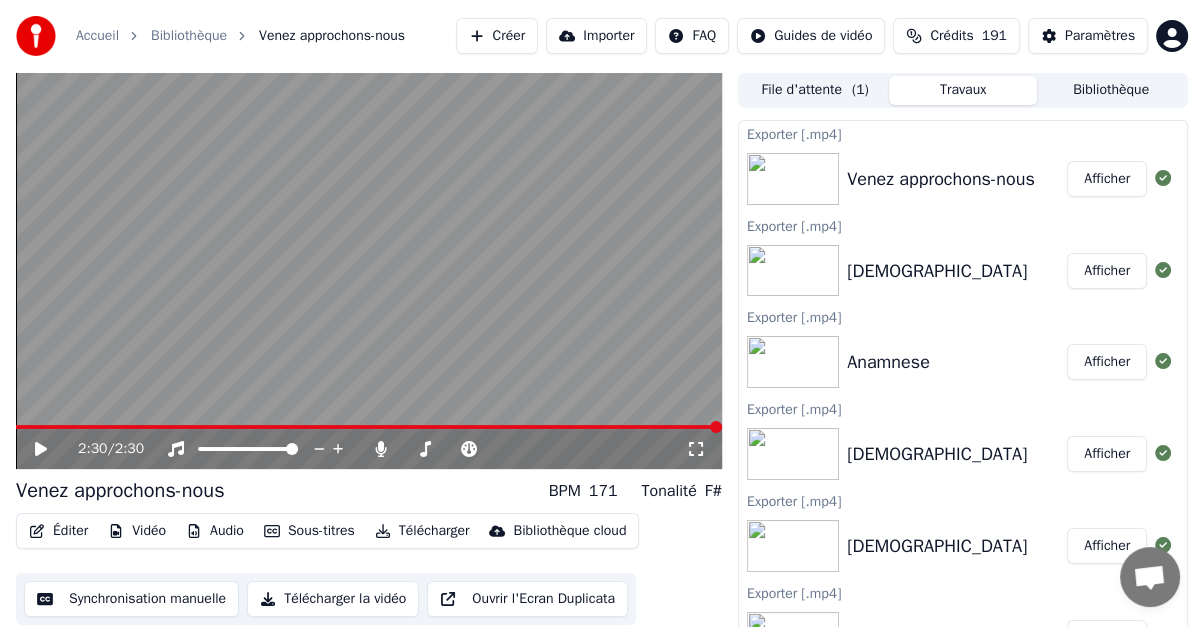 click on "Afficher" at bounding box center (1107, 179) 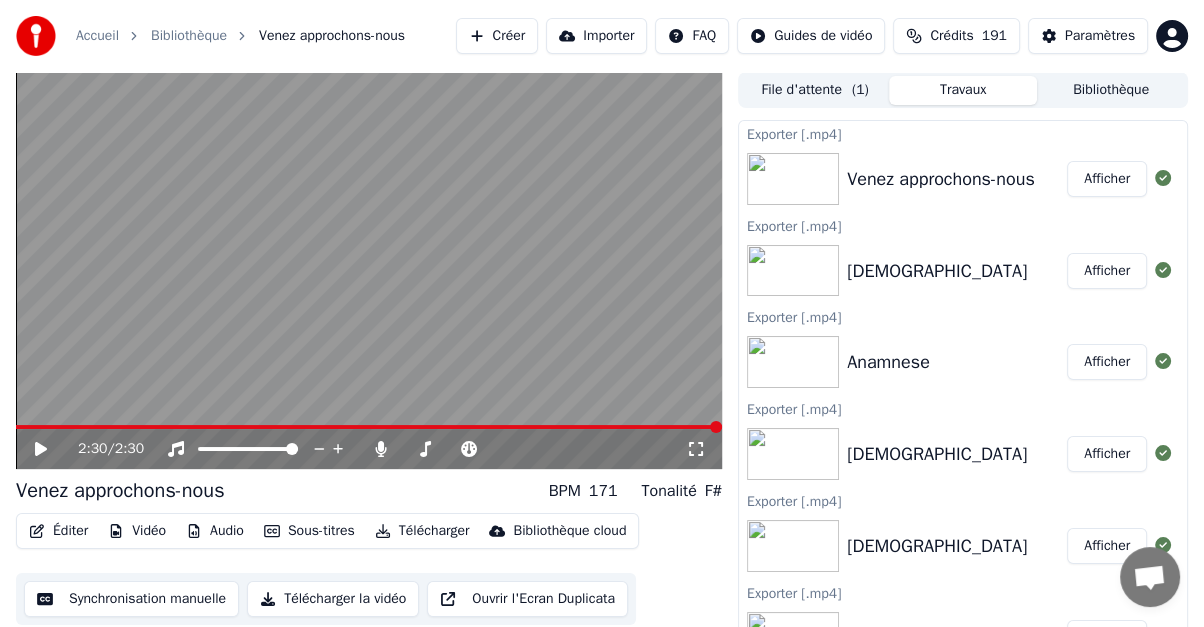 click on "Bibliothèque" at bounding box center (1111, 90) 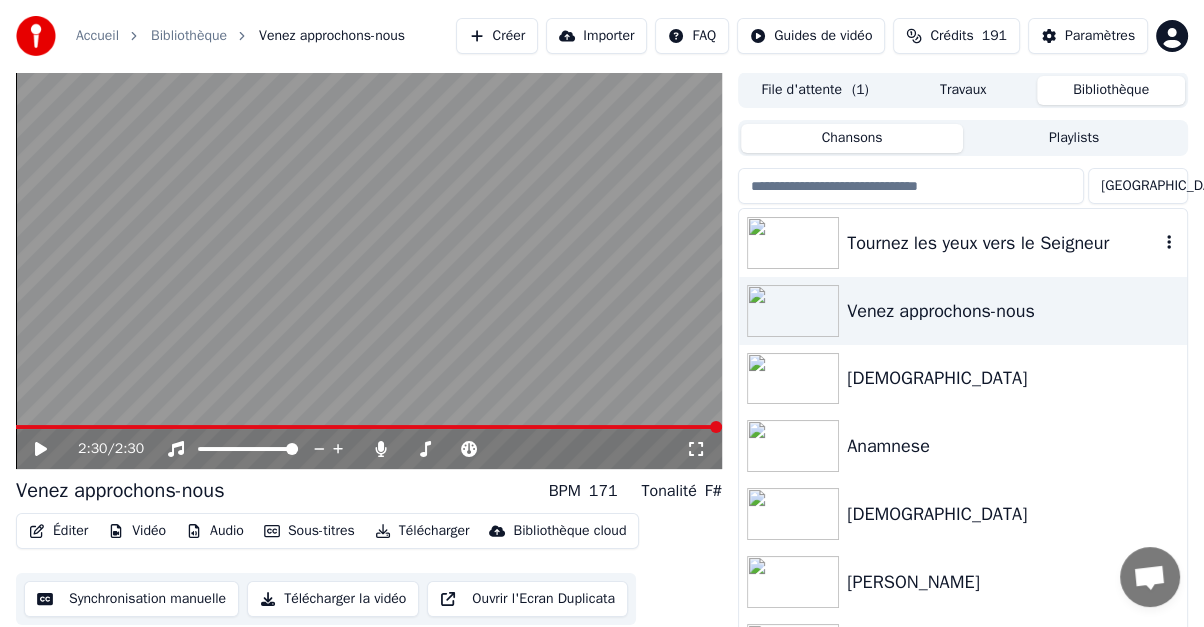 click on "Tournez les yeux vers le Seigneur" at bounding box center (1003, 243) 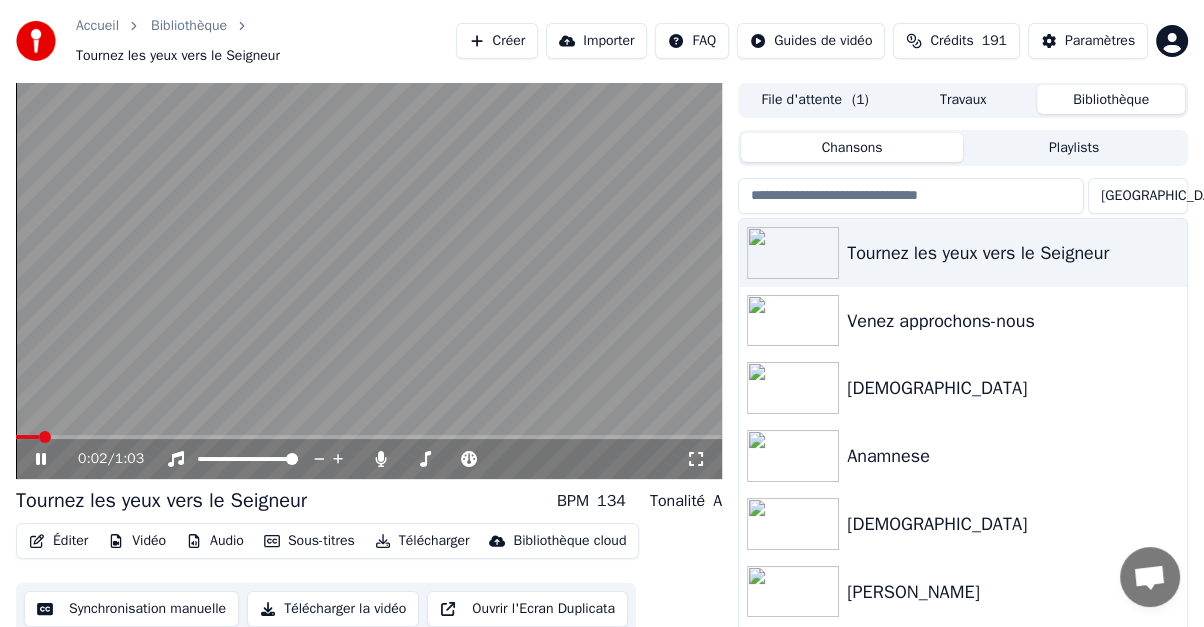click 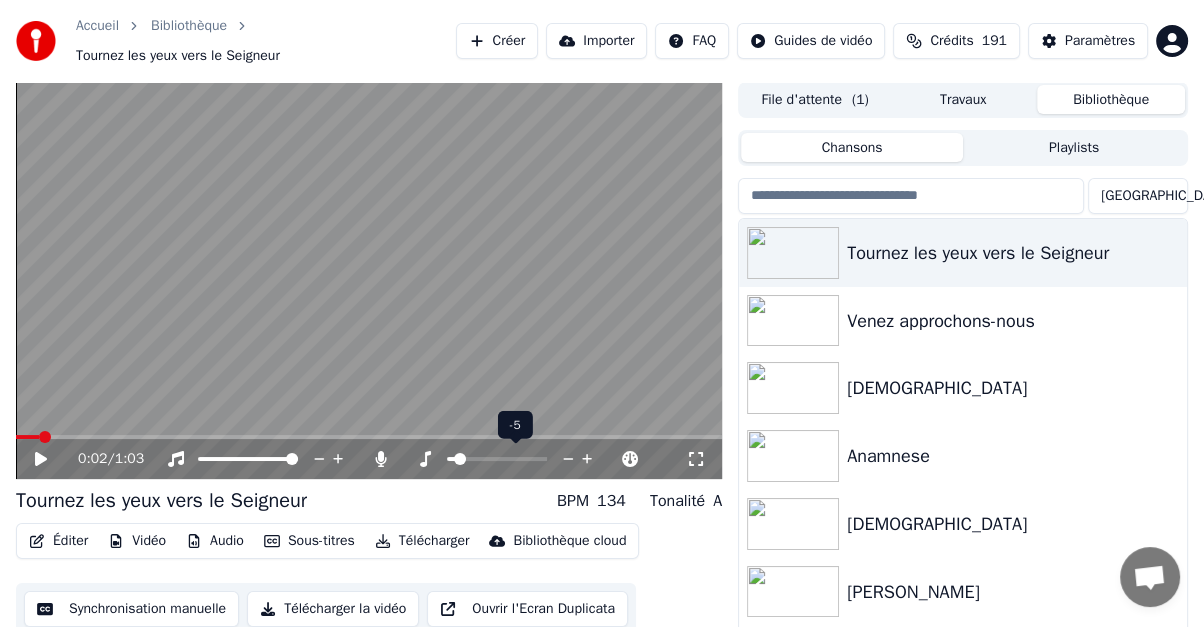 click 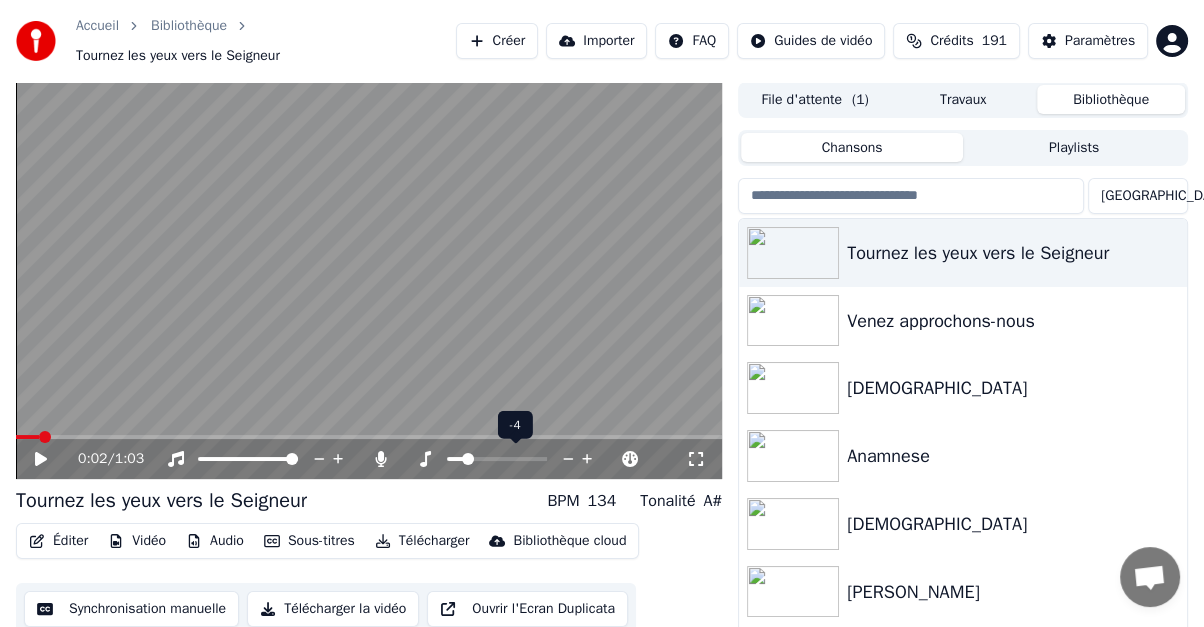 click 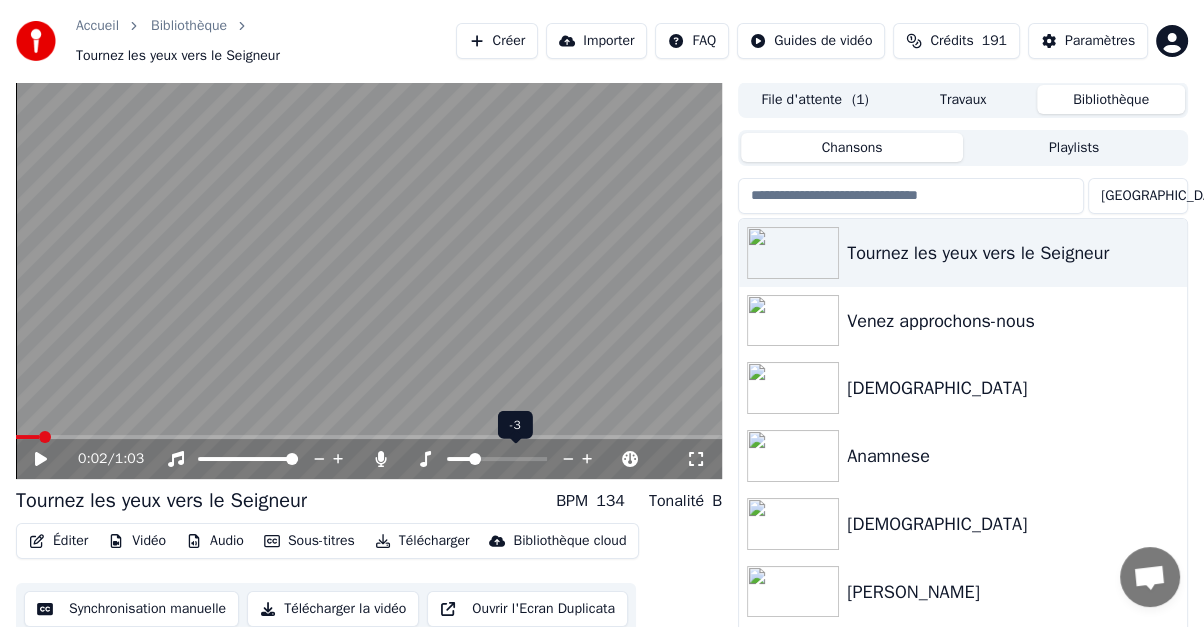 click 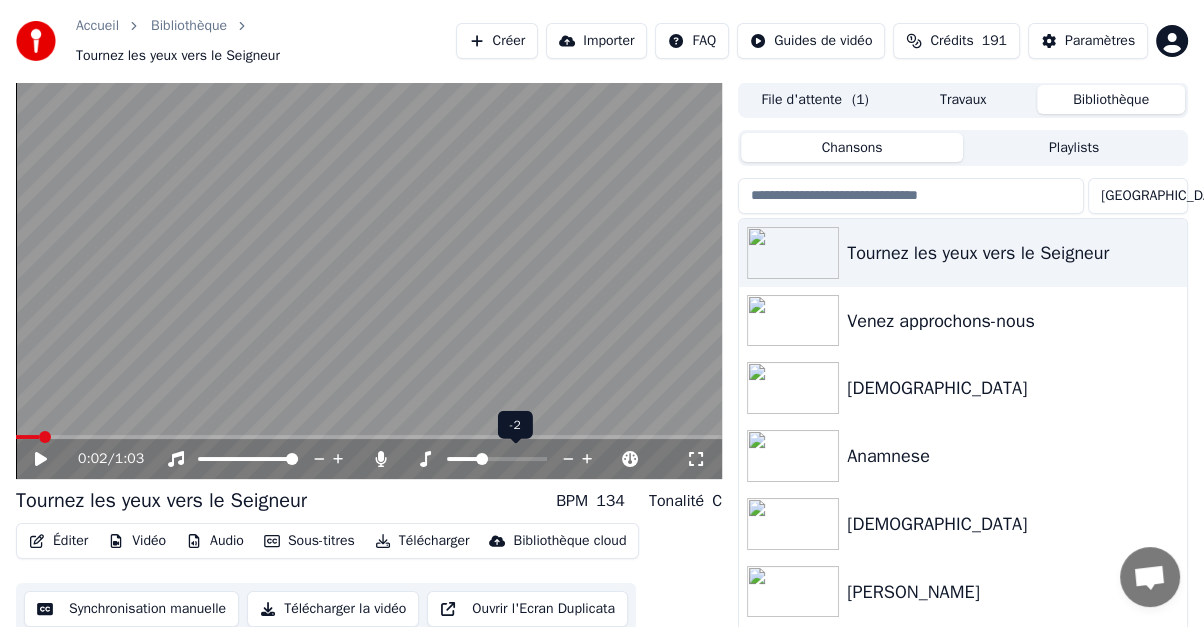 click 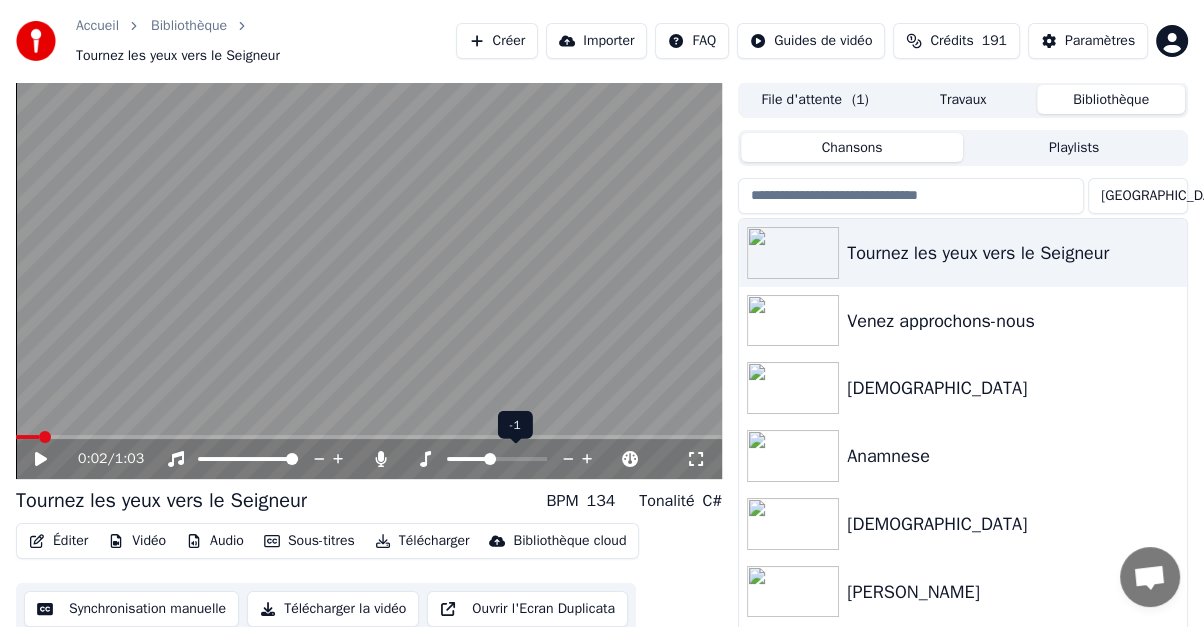 click 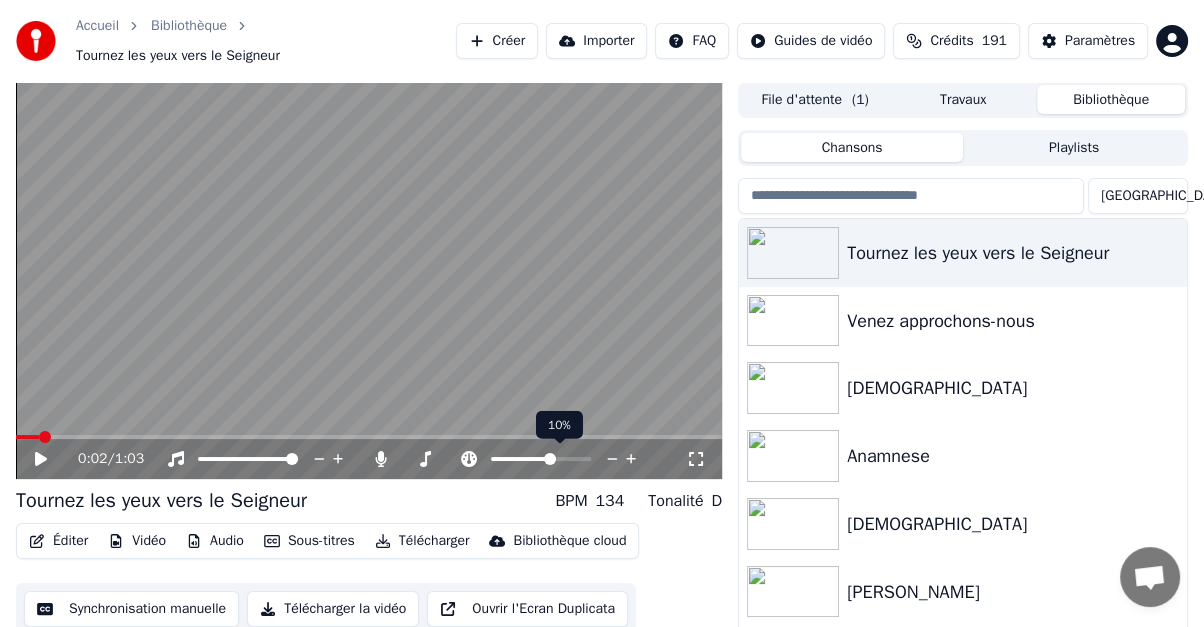 click 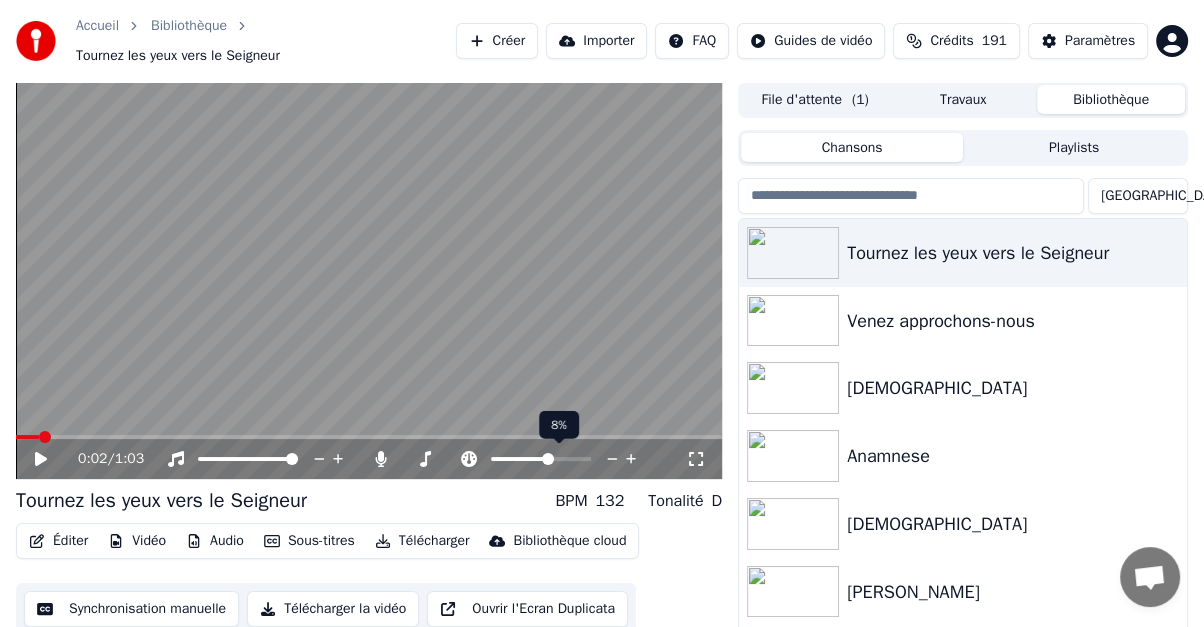 click 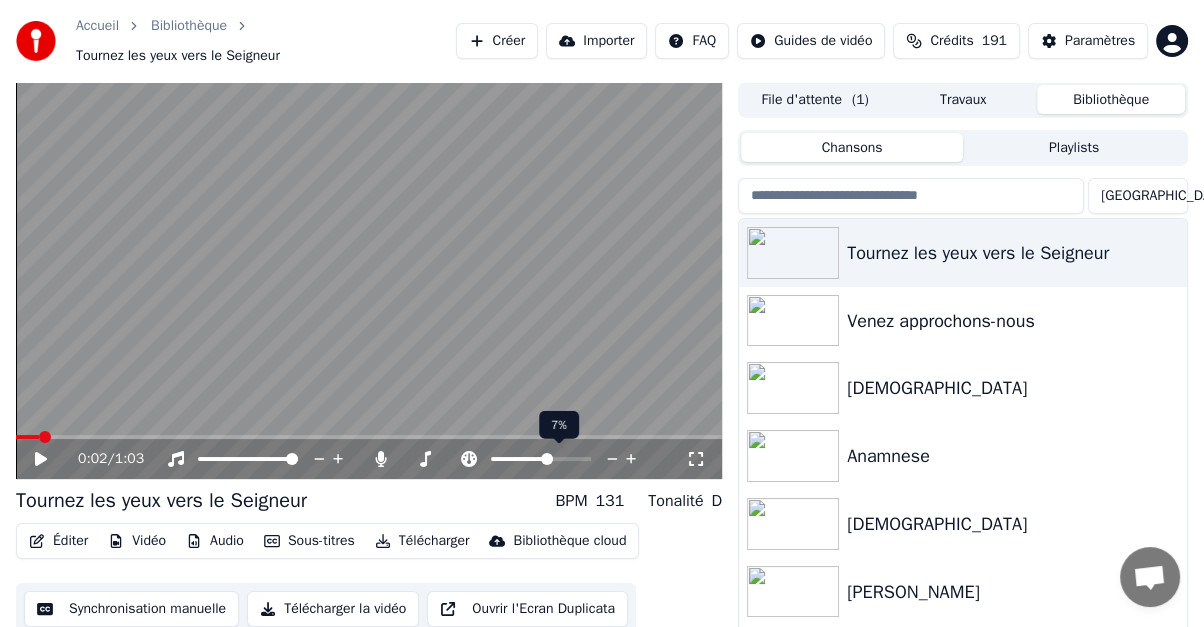 click 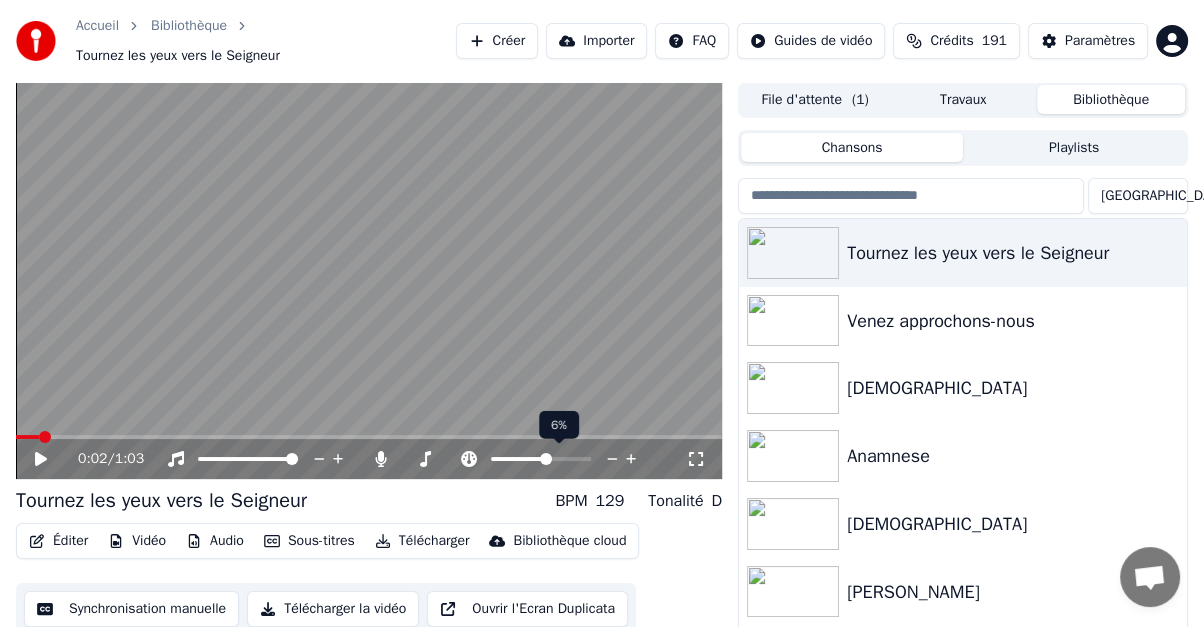 click 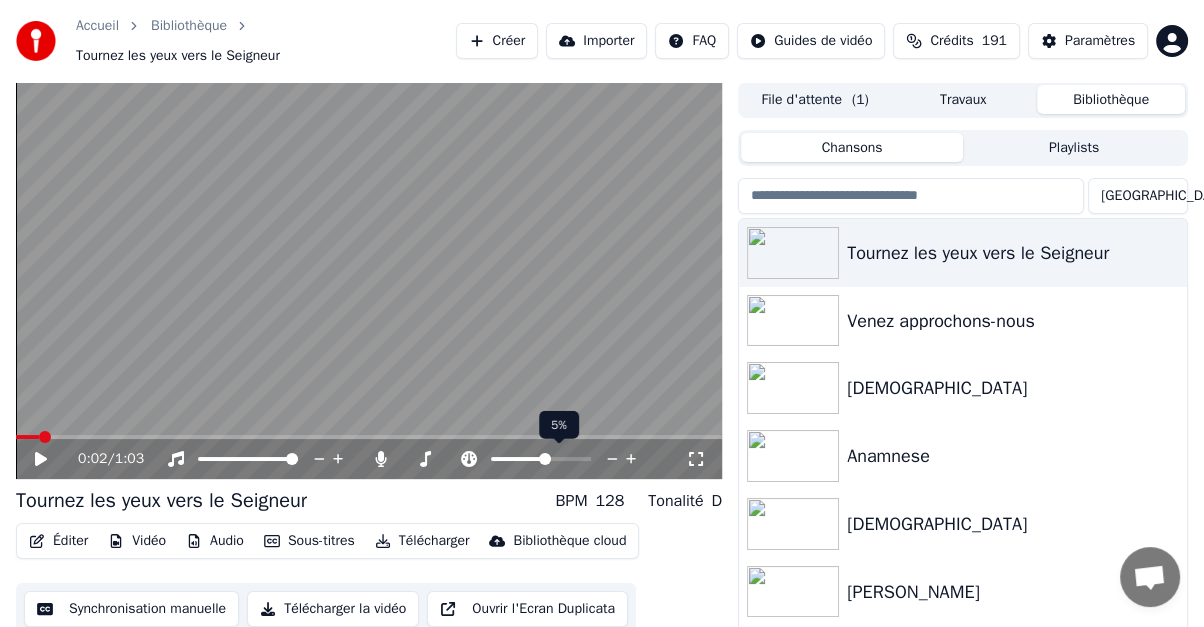 click 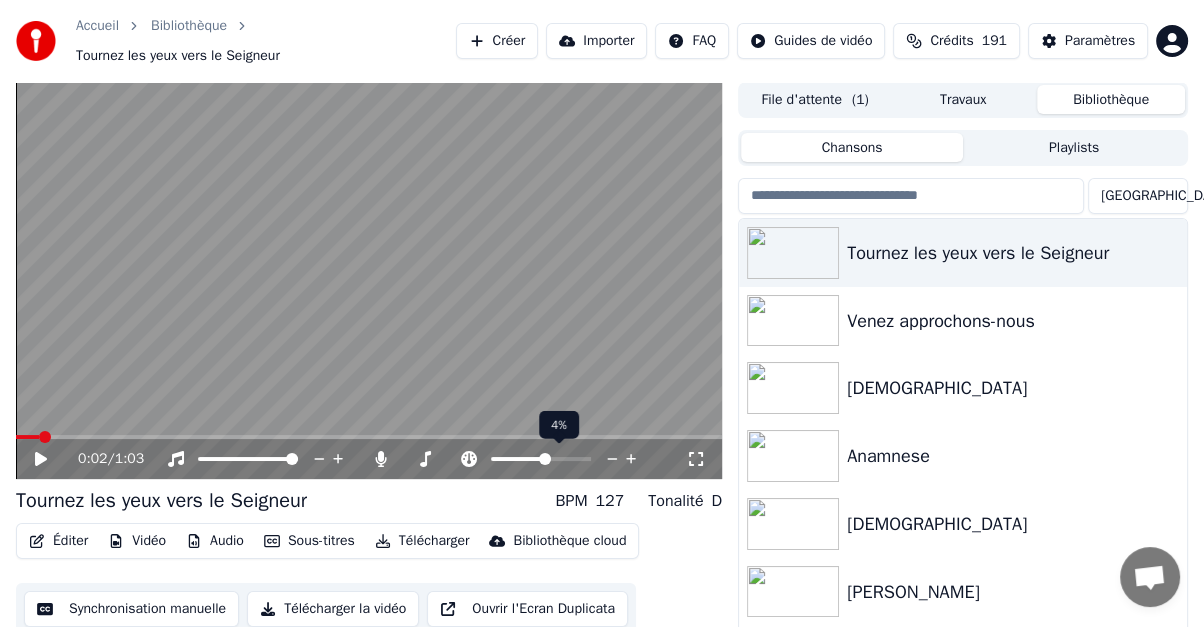 click 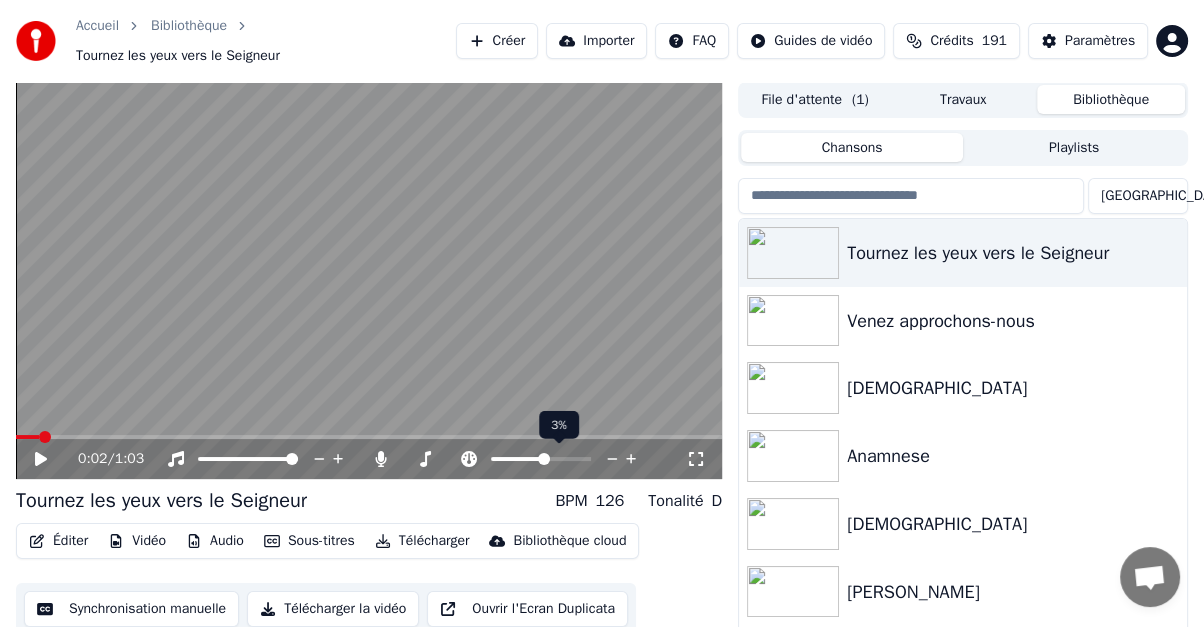 click 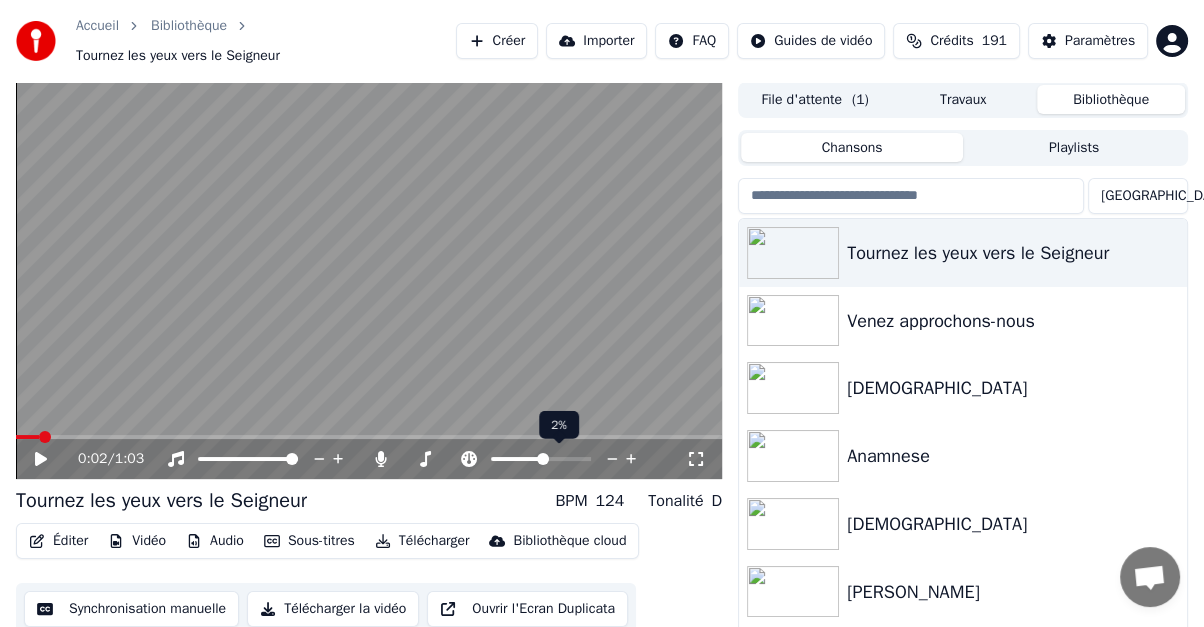 click 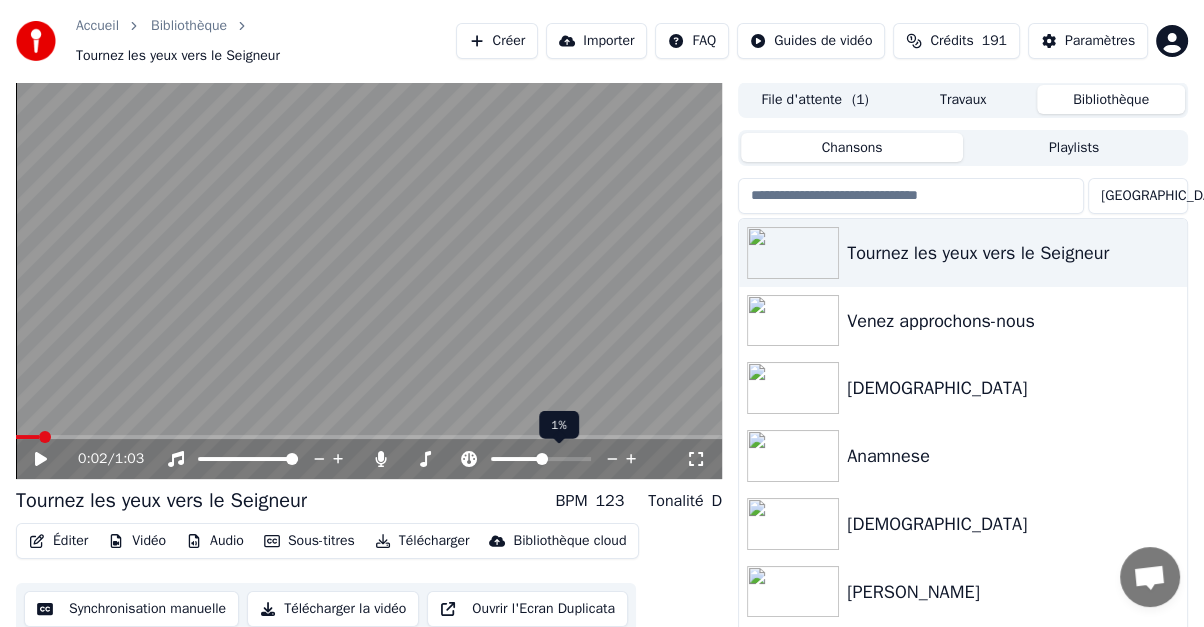 click 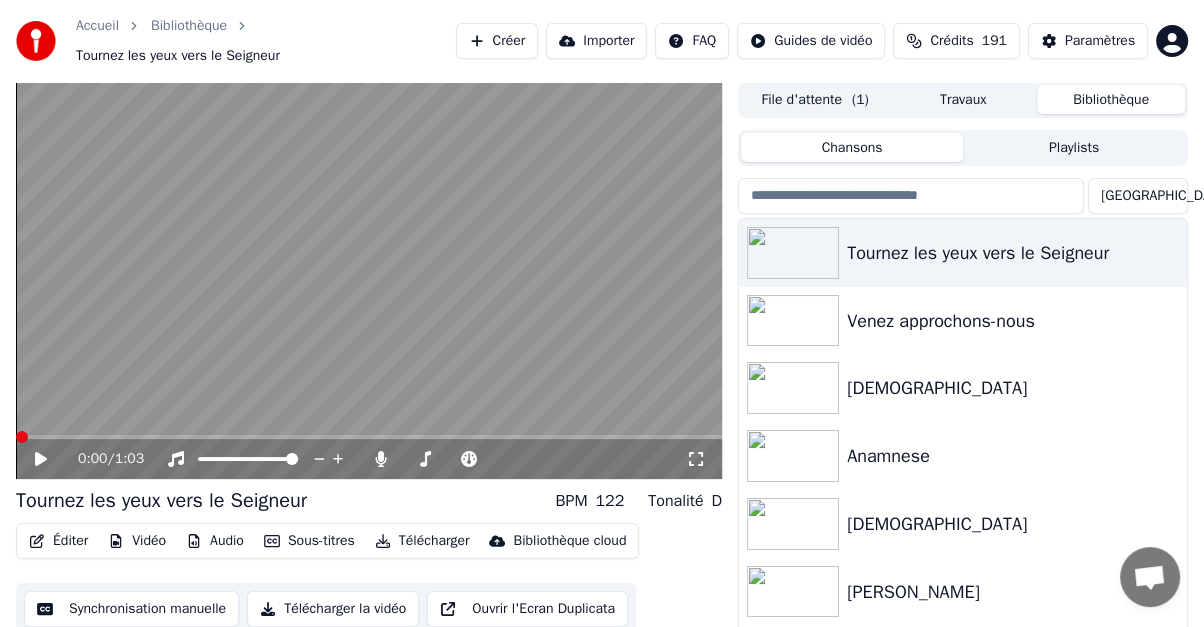 click at bounding box center (22, 437) 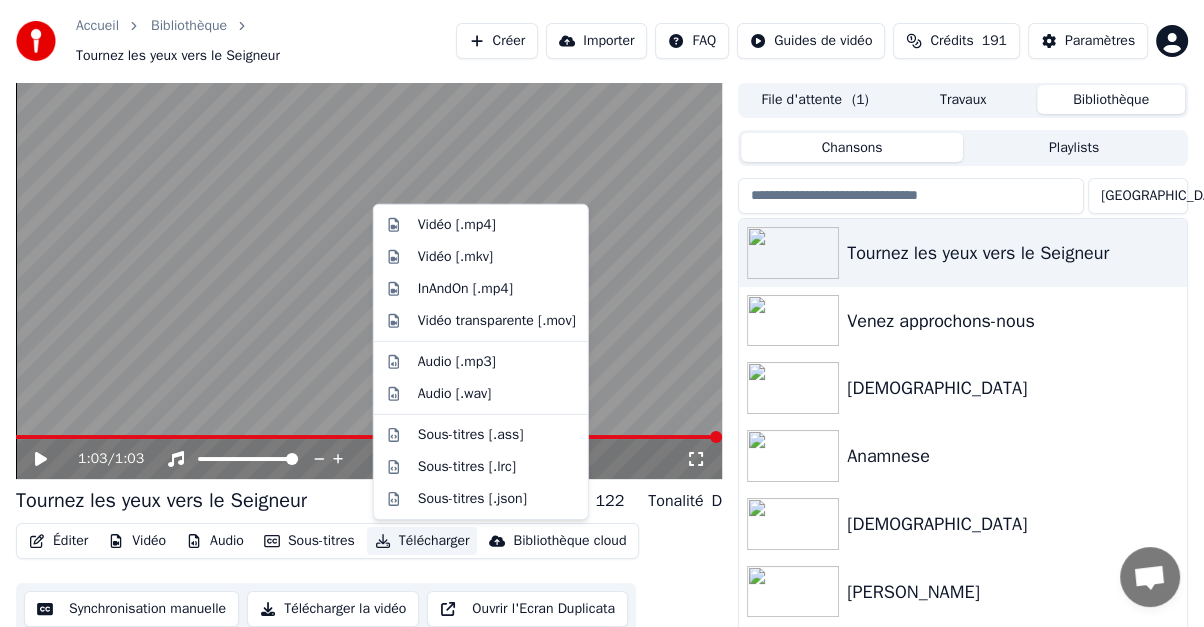 click on "Télécharger" at bounding box center (422, 541) 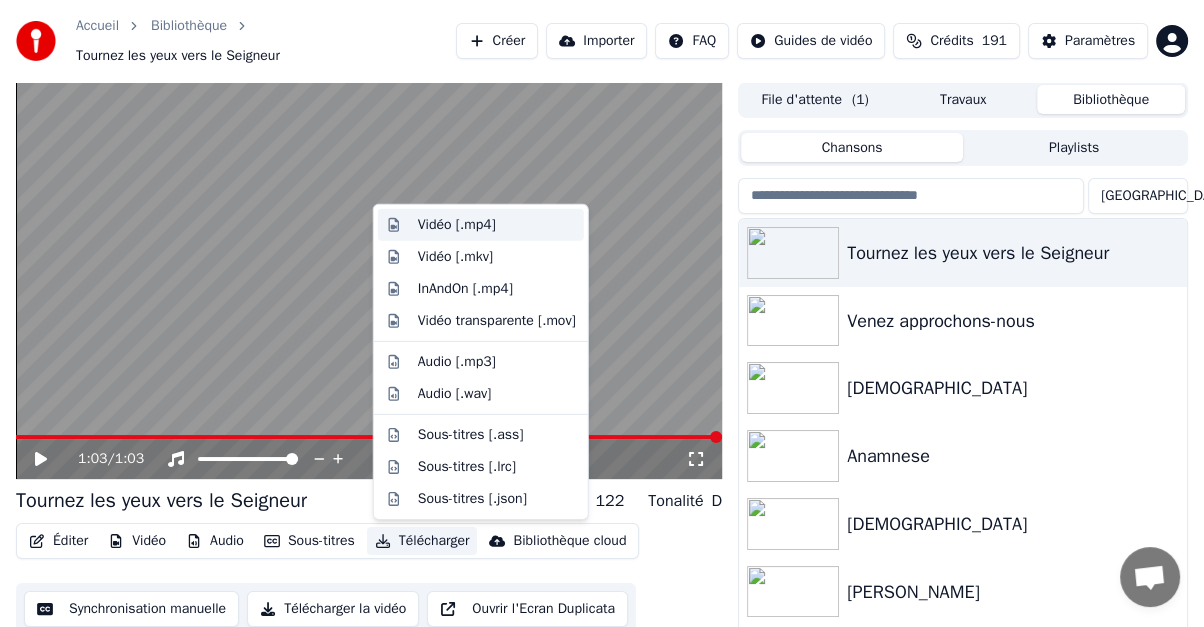 click on "Vidéo [.mp4]" at bounding box center [457, 225] 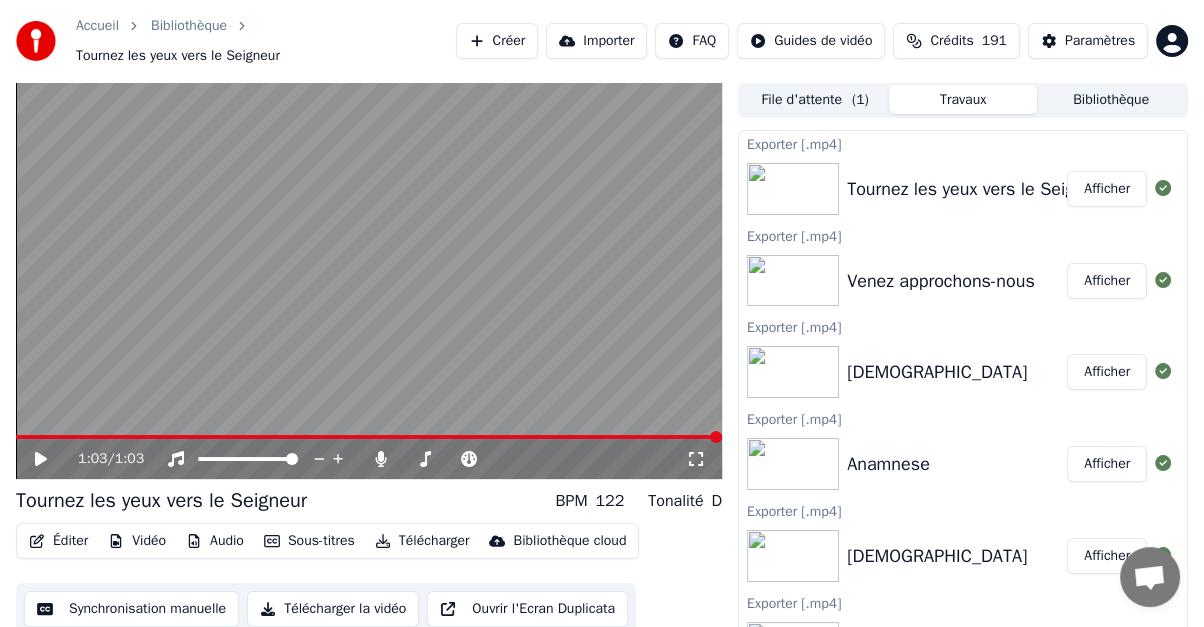 click on "Afficher" at bounding box center [1107, 189] 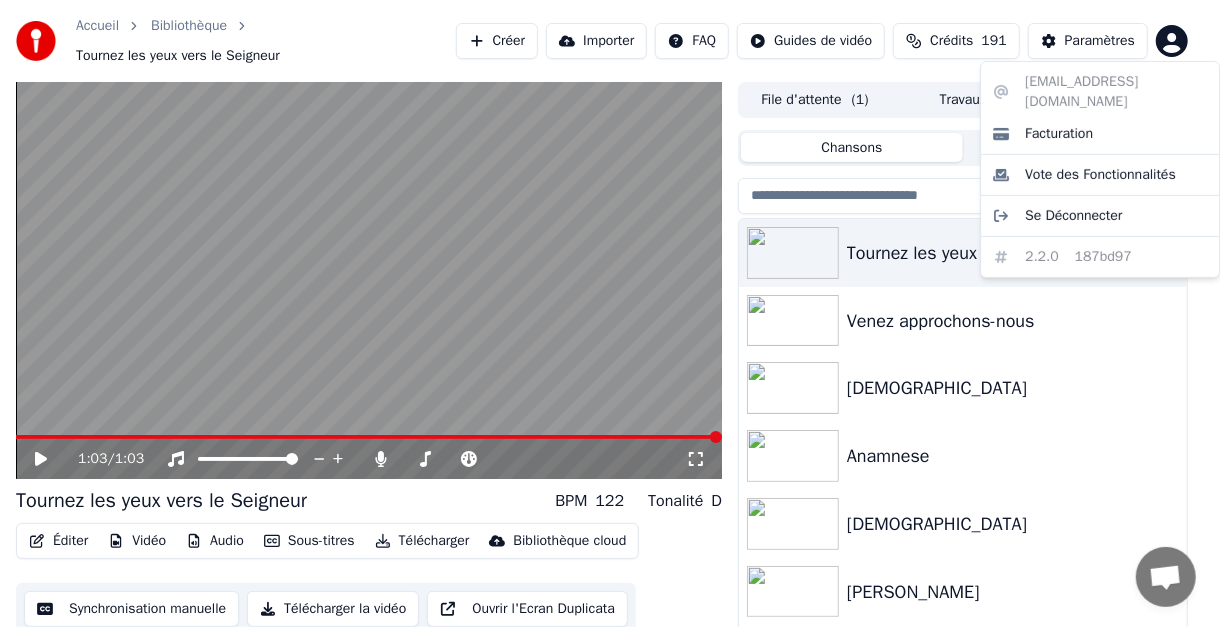 click on "Accueil Bibliothèque Tournez les yeux vers le Seigneur [PERSON_NAME] Importer FAQ Guides de vidéo Crédits 191 Paramètres 1:03  /  1:03 Tournez les yeux vers le Seigneur BPM 122 Tonalité D Éditer Vidéo Audio Sous-titres Télécharger Bibliothèque cloud Synchronisation manuelle Télécharger la vidéo Ouvrir l'Ecran Duplicata File d'attente ( 1 ) Travaux Bibliothèque Chansons Playlists Trier Tournez les yeux vers le Seigneur [PERSON_NAME] approchons-nous Agnus Dei Anamnese Sanctus [PERSON_NAME] Mendiants d'espérance Kyrie Agnus Dei Que ma [PERSON_NAME] ta louange [EMAIL_ADDRESS][DOMAIN_NAME] Facturation Vote des Fonctionnalités Se Déconnecter 2.2.0 187bd97" at bounding box center (610, 313) 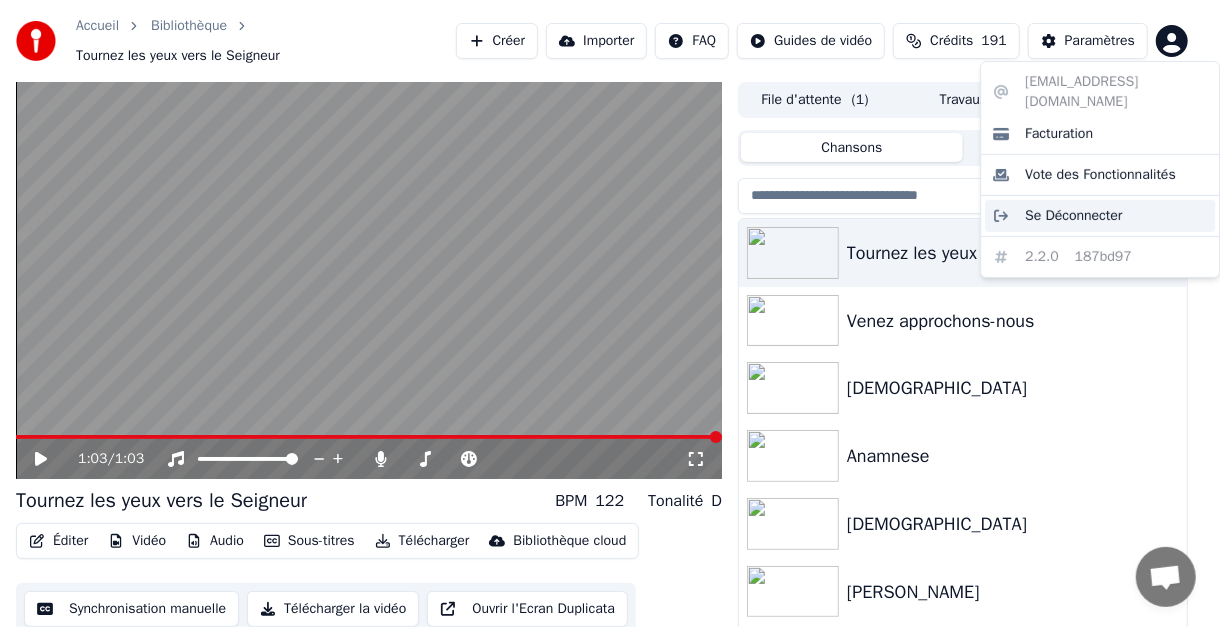 click on "Se Déconnecter" at bounding box center (1073, 216) 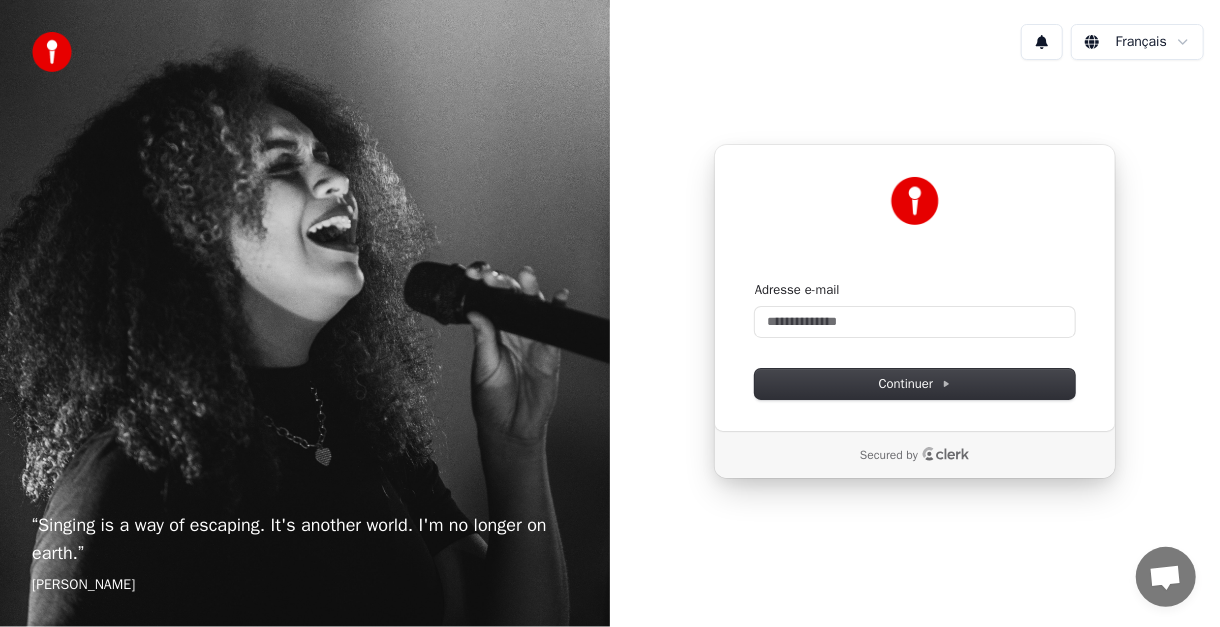 type 